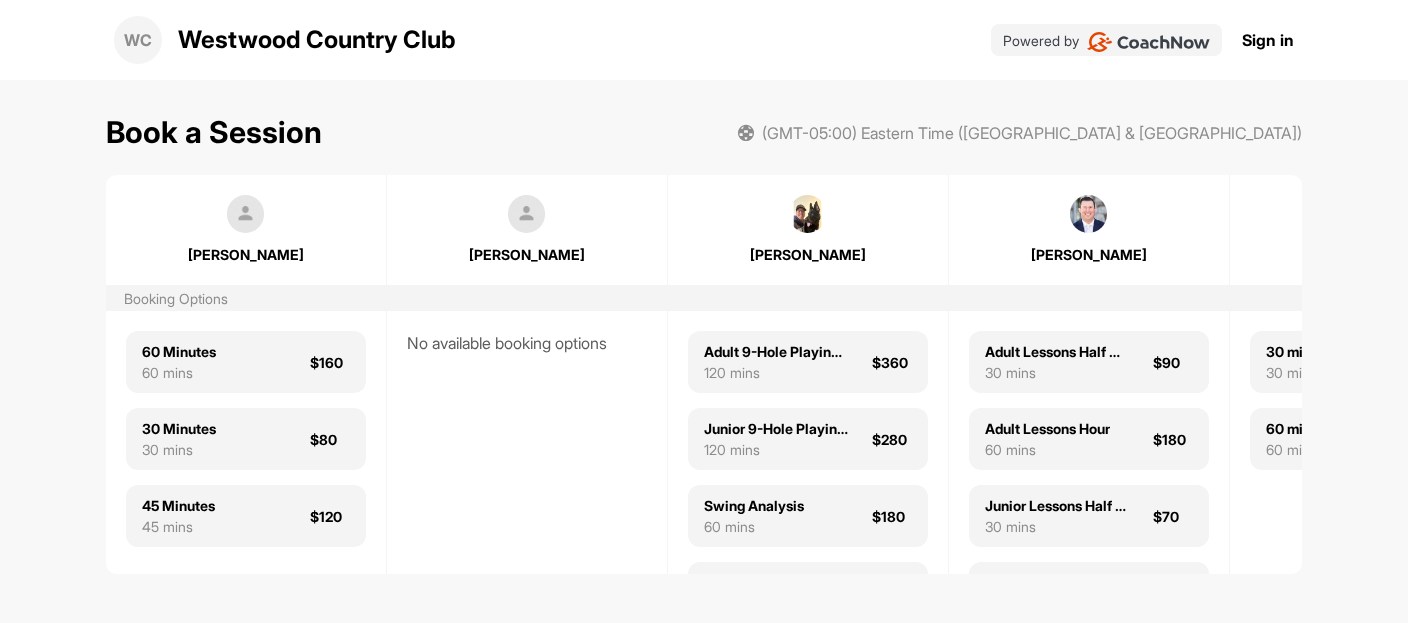 scroll, scrollTop: 0, scrollLeft: 0, axis: both 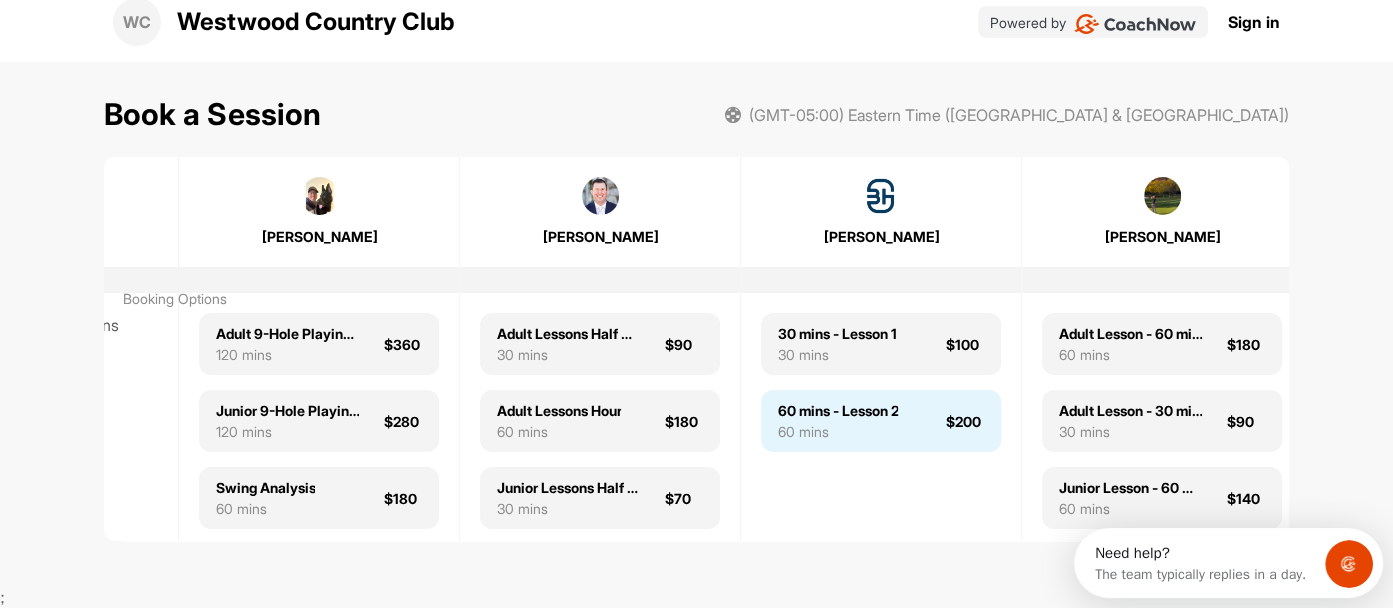 click on "60 mins" at bounding box center (837, 431) 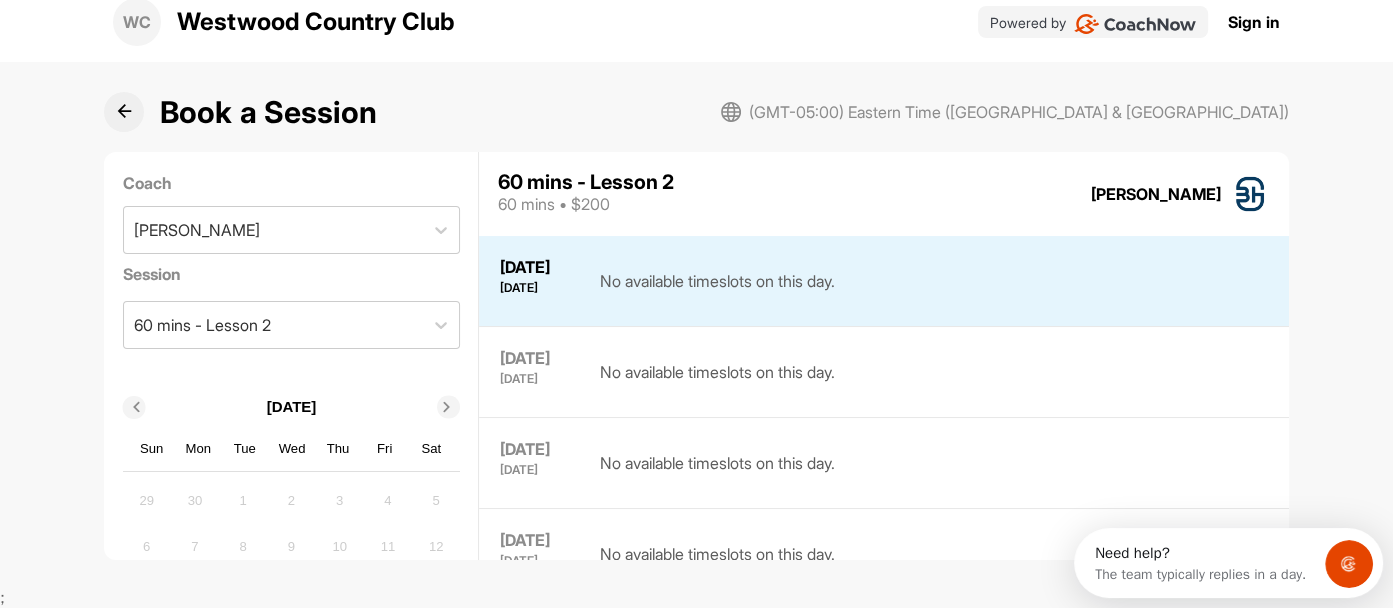 scroll, scrollTop: 0, scrollLeft: 0, axis: both 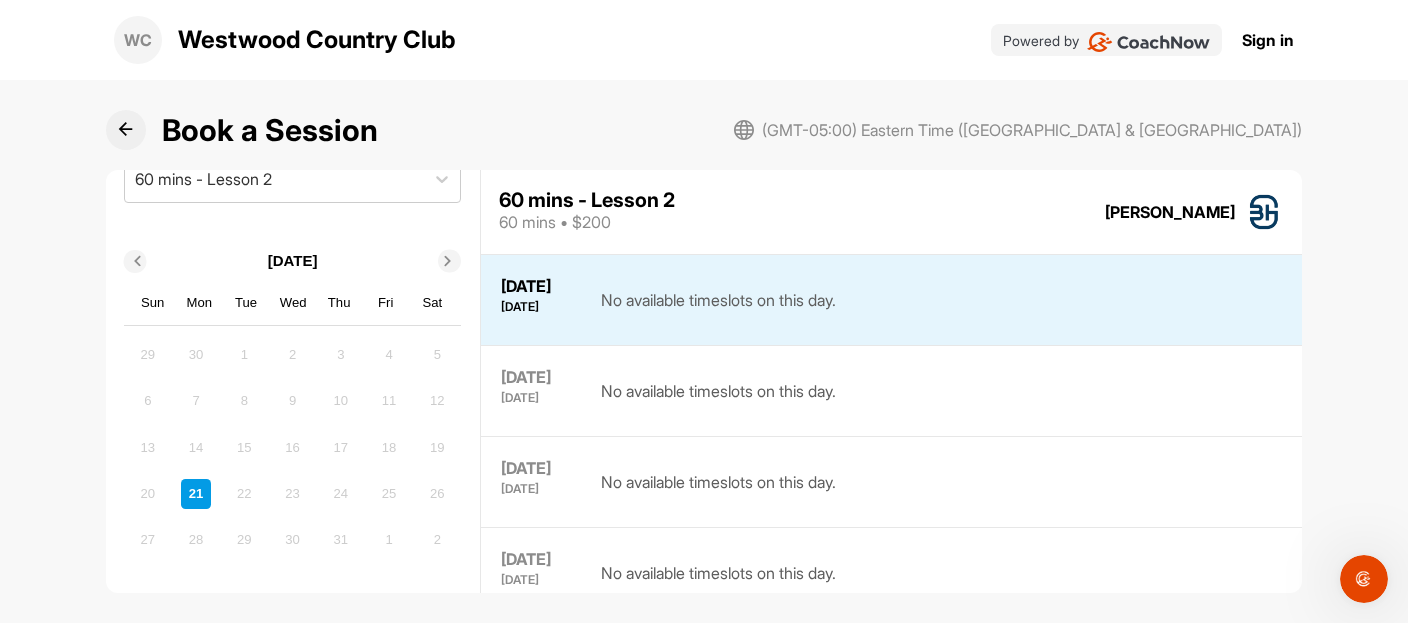 click at bounding box center (448, 262) 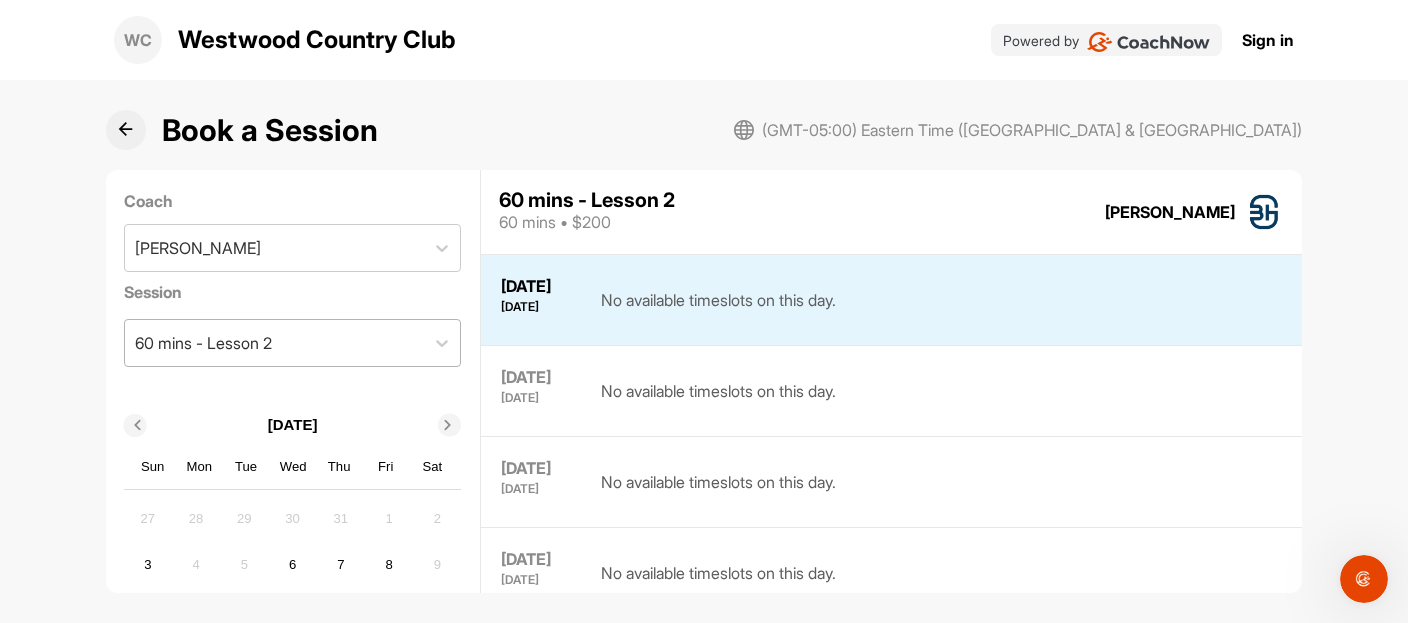 scroll, scrollTop: 100, scrollLeft: 0, axis: vertical 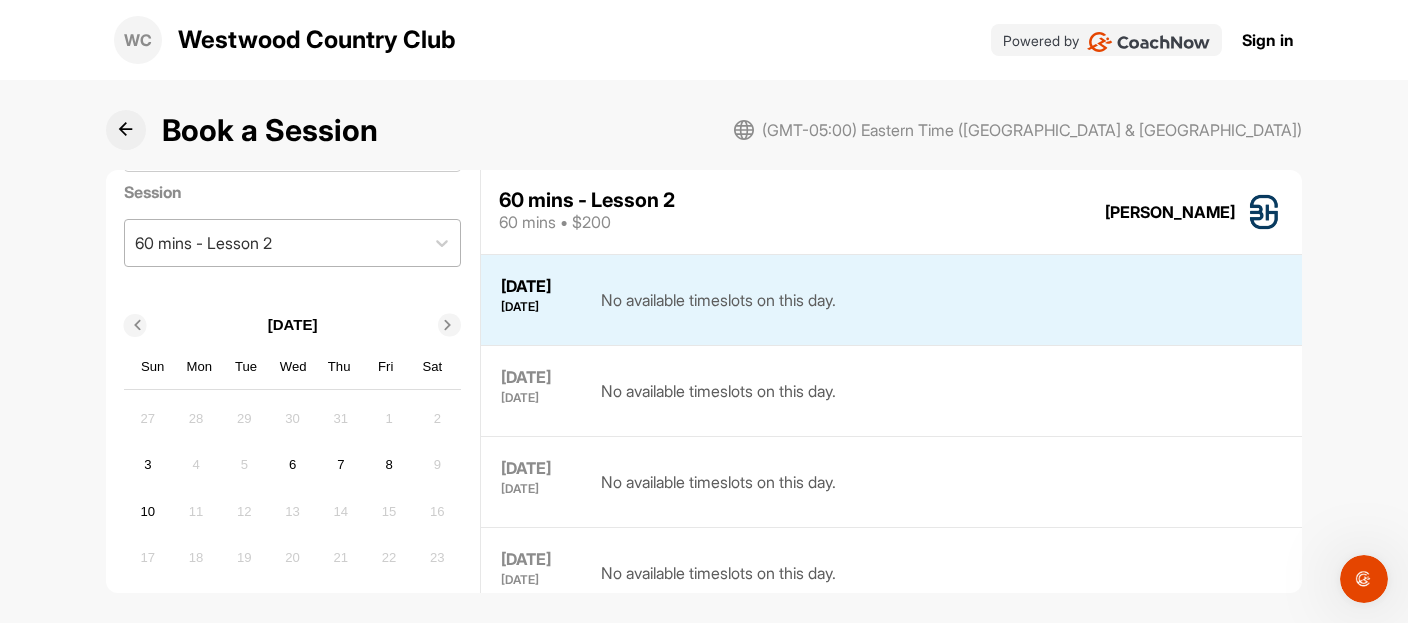 click on "60 mins - Lesson 2" at bounding box center (274, 243) 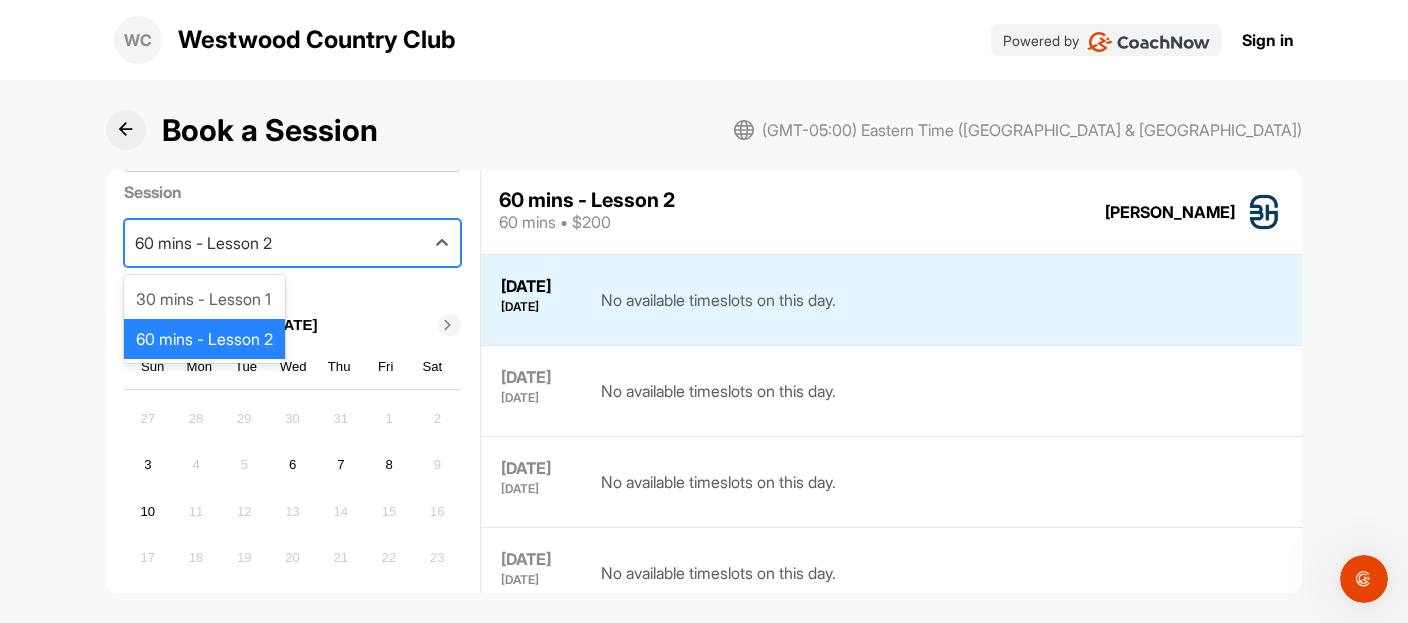 click on "Session" at bounding box center [292, 192] 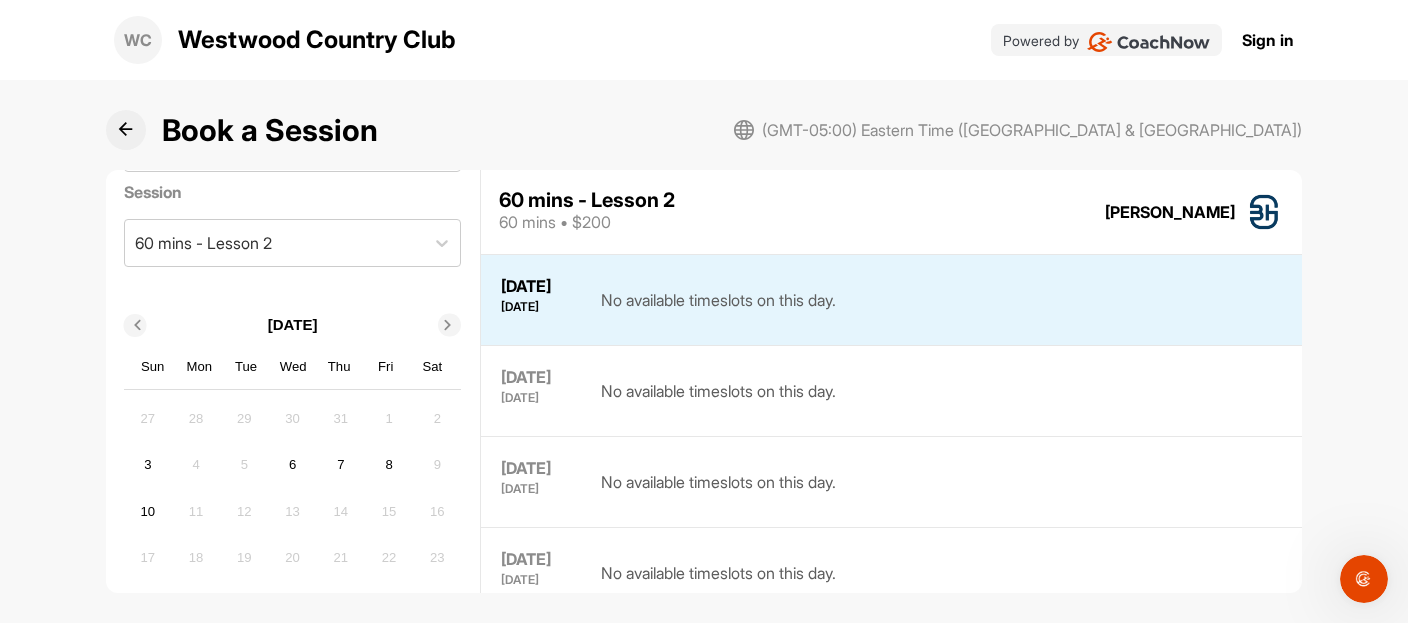 scroll, scrollTop: 0, scrollLeft: 0, axis: both 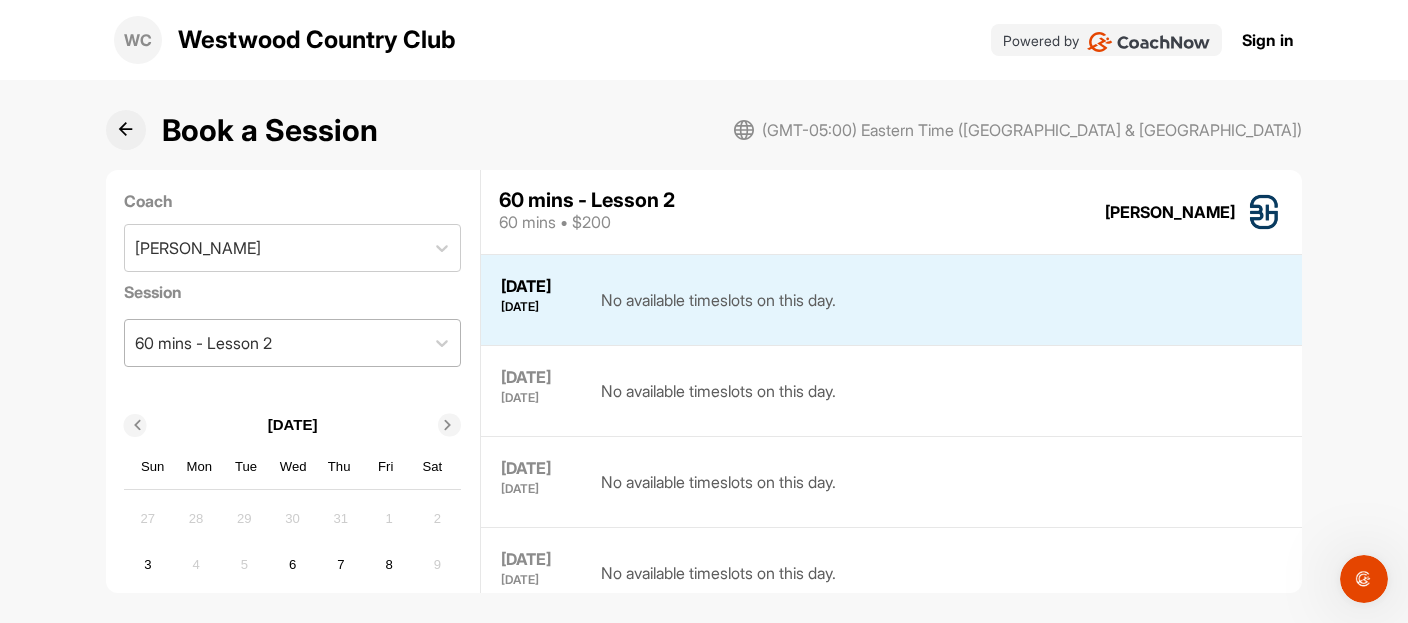 click on "60 mins - Lesson 2" at bounding box center (274, 343) 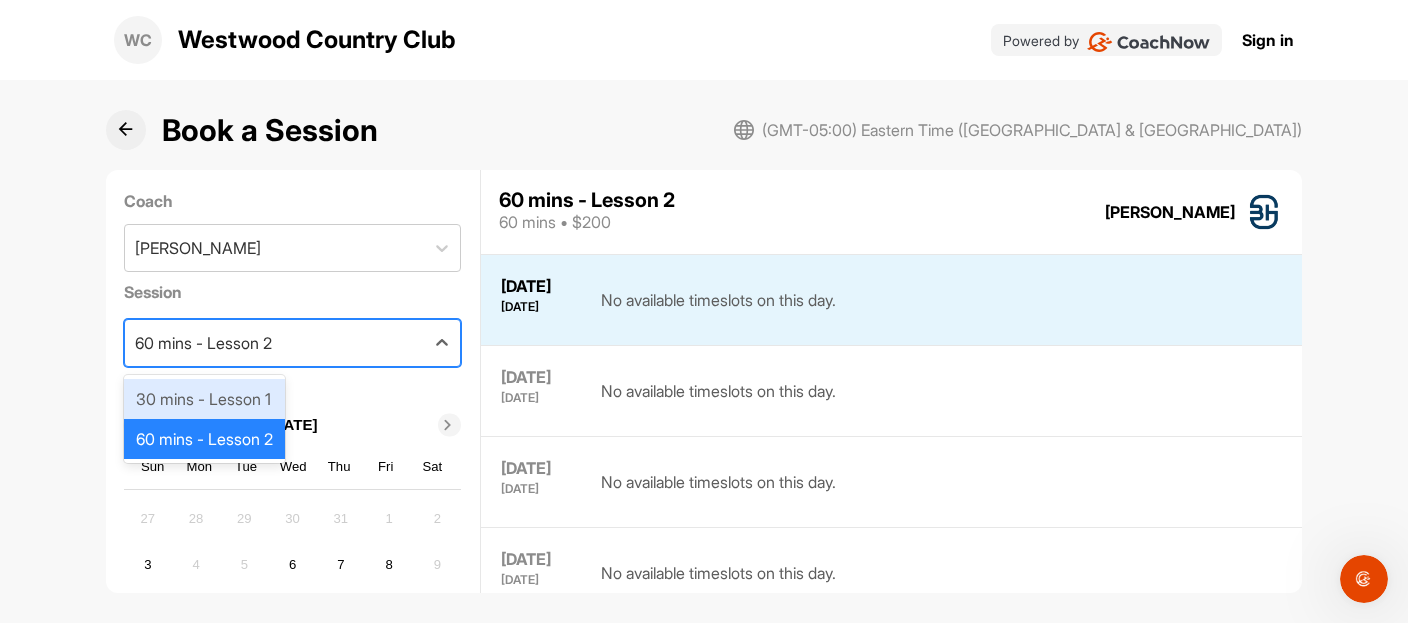 click on "30 mins - Lesson 1" at bounding box center (204, 399) 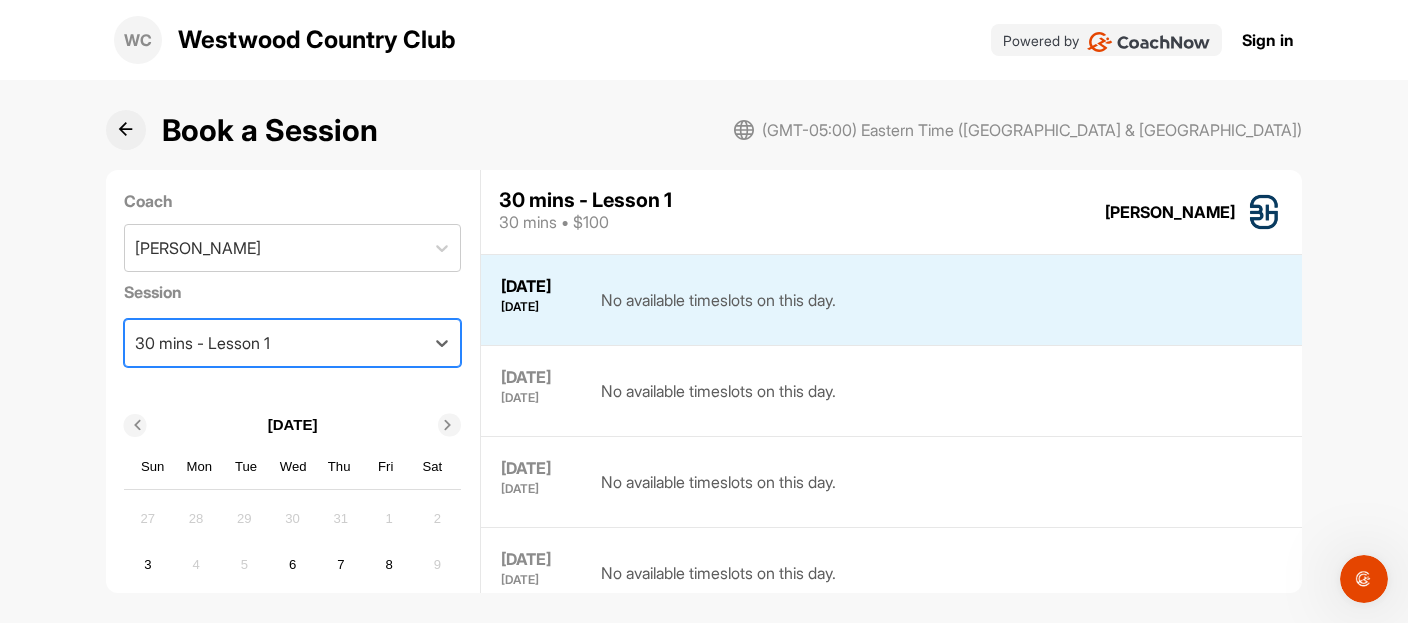 scroll, scrollTop: 1, scrollLeft: 0, axis: vertical 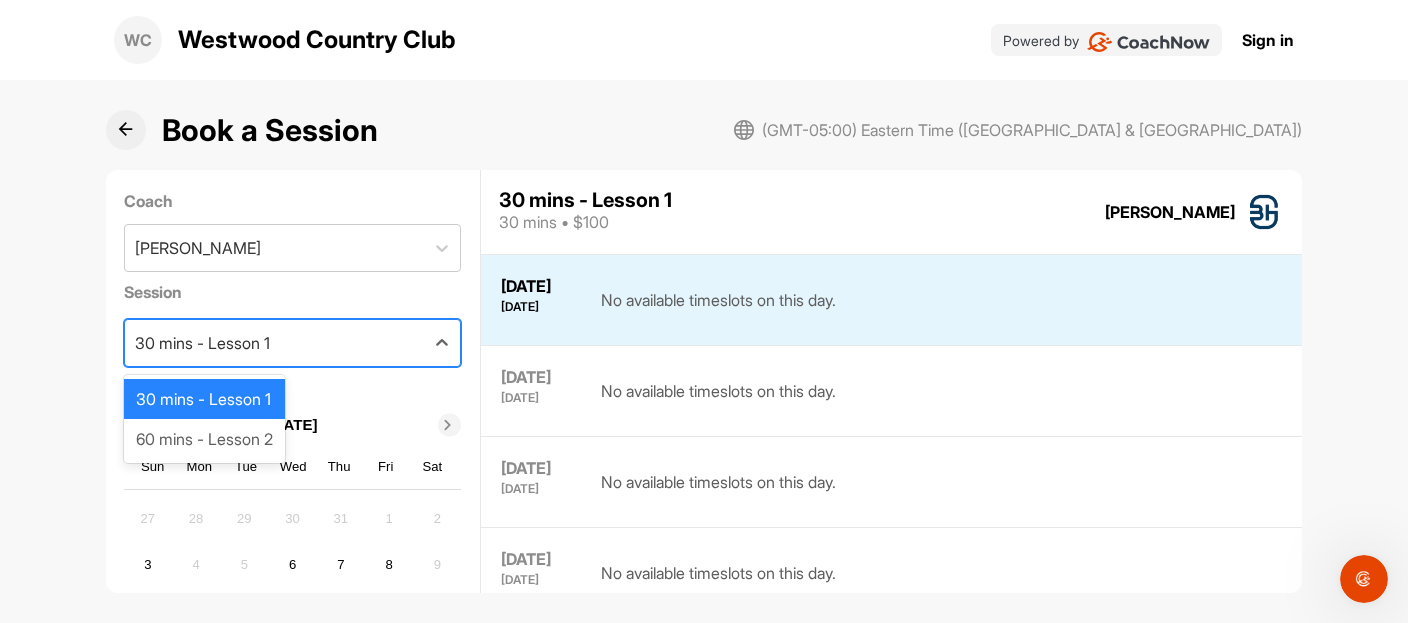 click on "30 mins - Lesson 1" at bounding box center [274, 343] 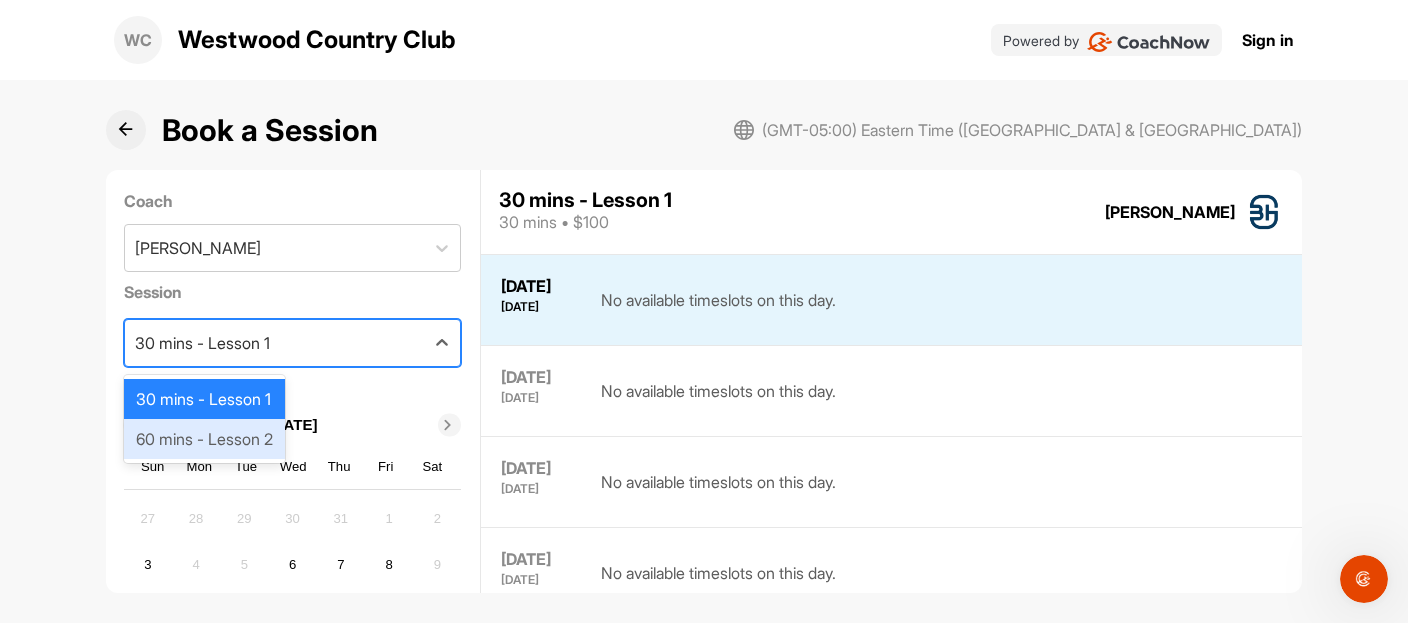 click on "60 mins - Lesson 2" at bounding box center (204, 439) 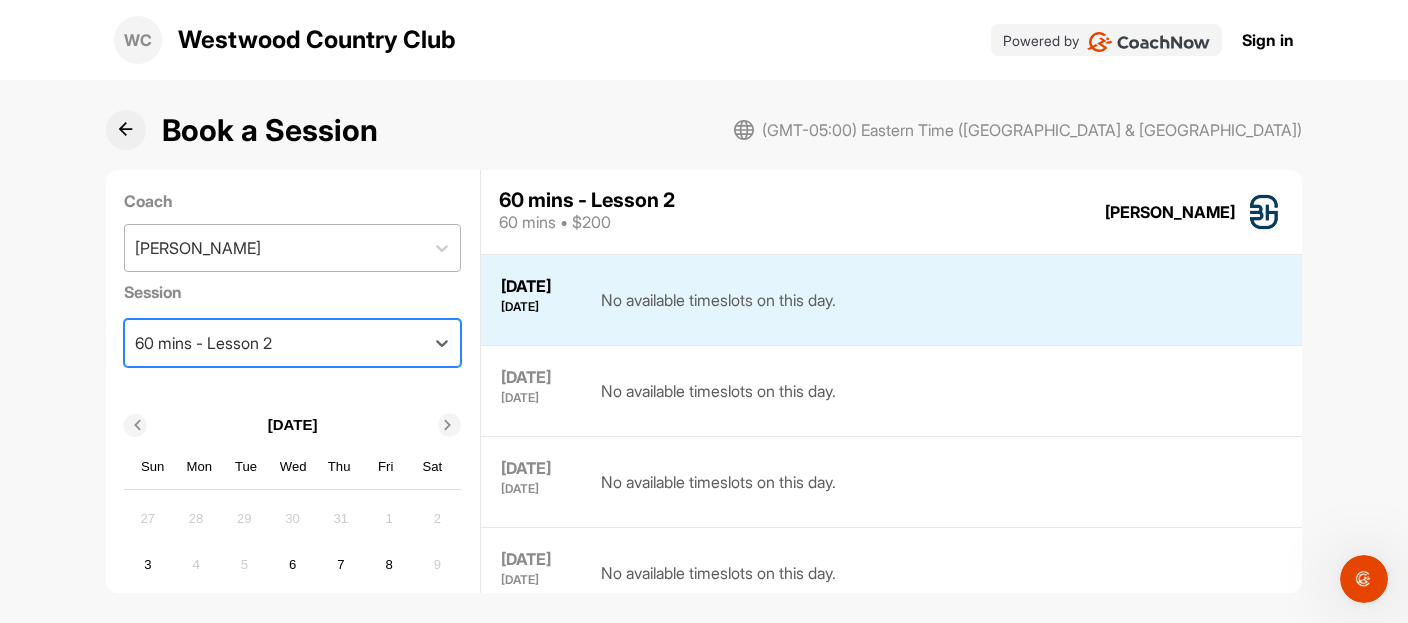 scroll, scrollTop: 1, scrollLeft: 0, axis: vertical 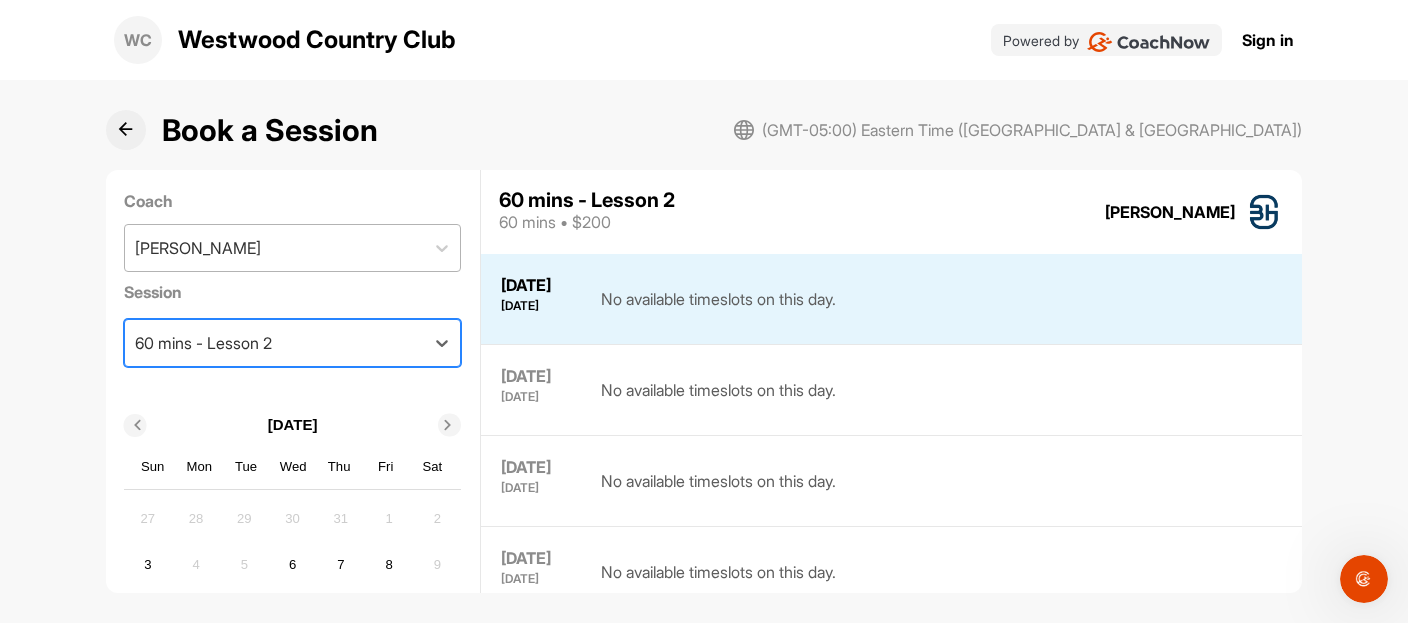click on "[PERSON_NAME]" at bounding box center (274, 248) 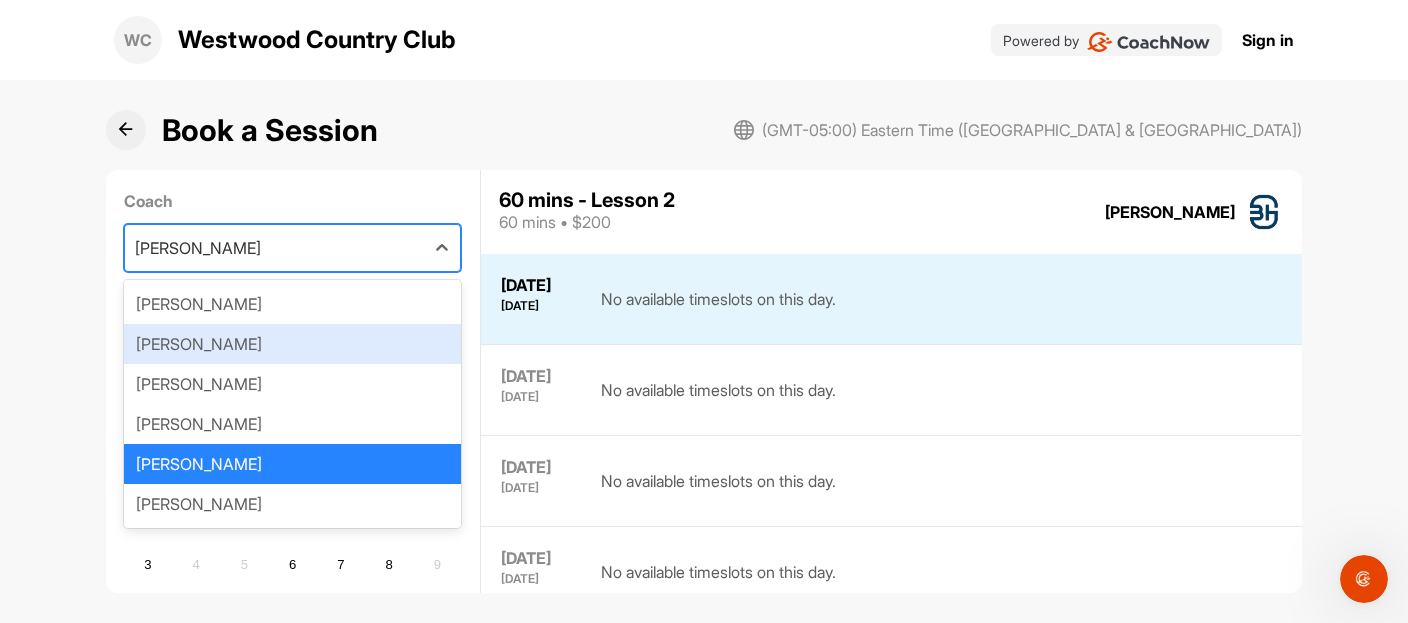 scroll, scrollTop: 0, scrollLeft: 0, axis: both 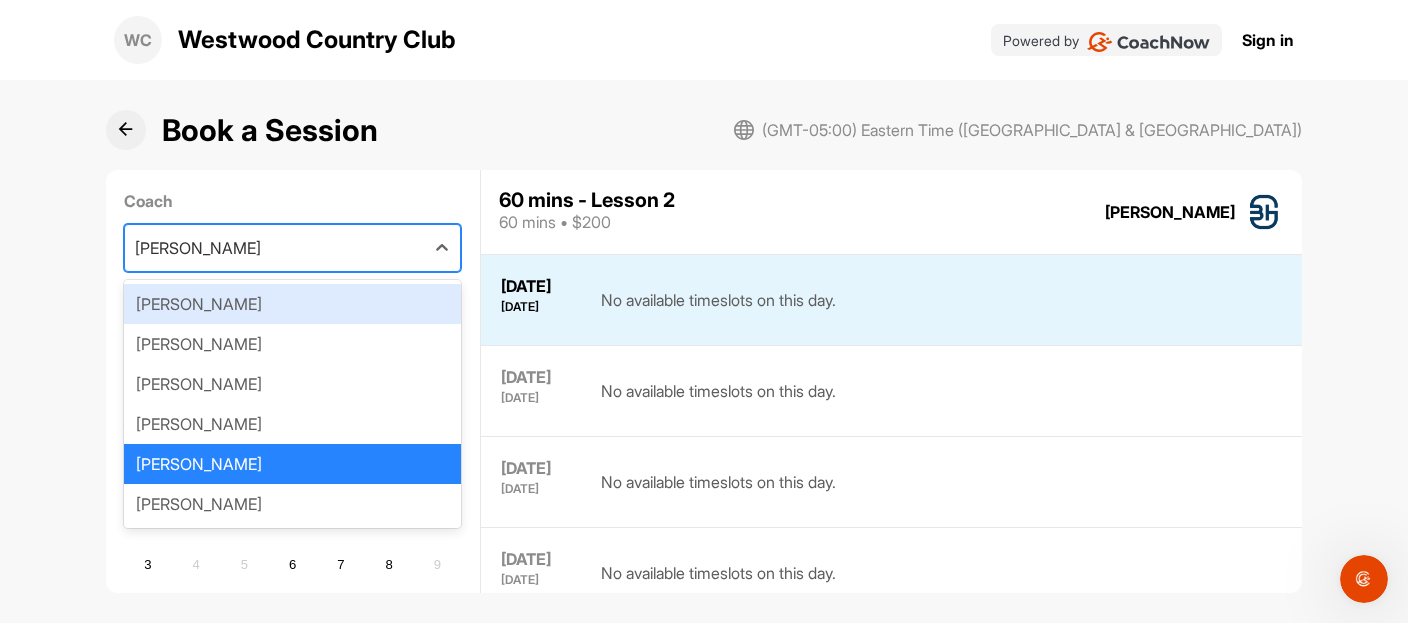 click on "[PERSON_NAME]" at bounding box center [292, 304] 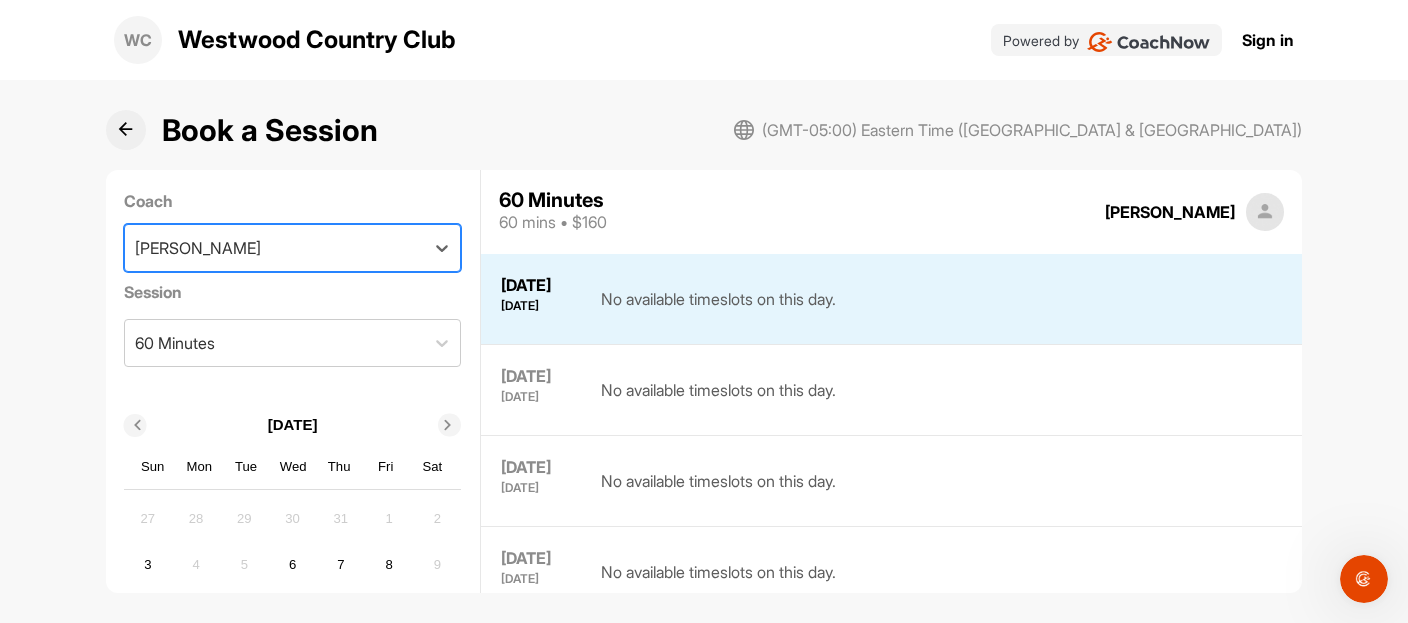 scroll, scrollTop: 0, scrollLeft: 0, axis: both 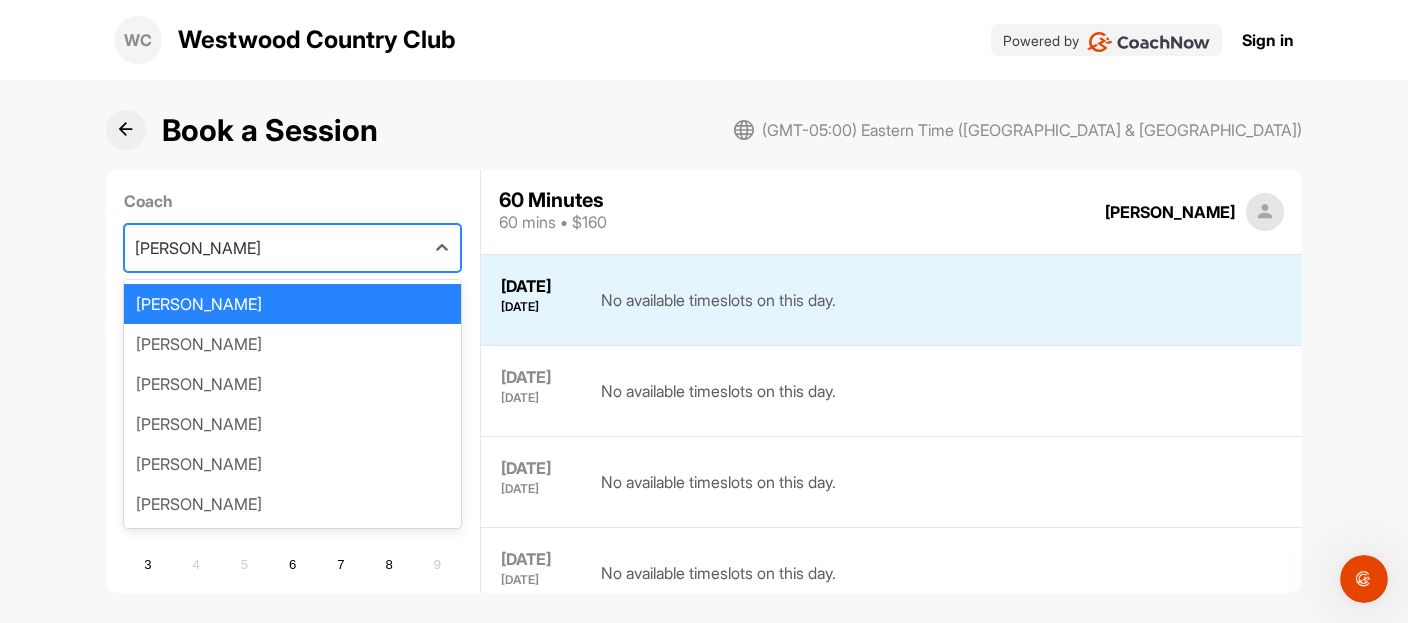 click on "[PERSON_NAME]" at bounding box center (274, 248) 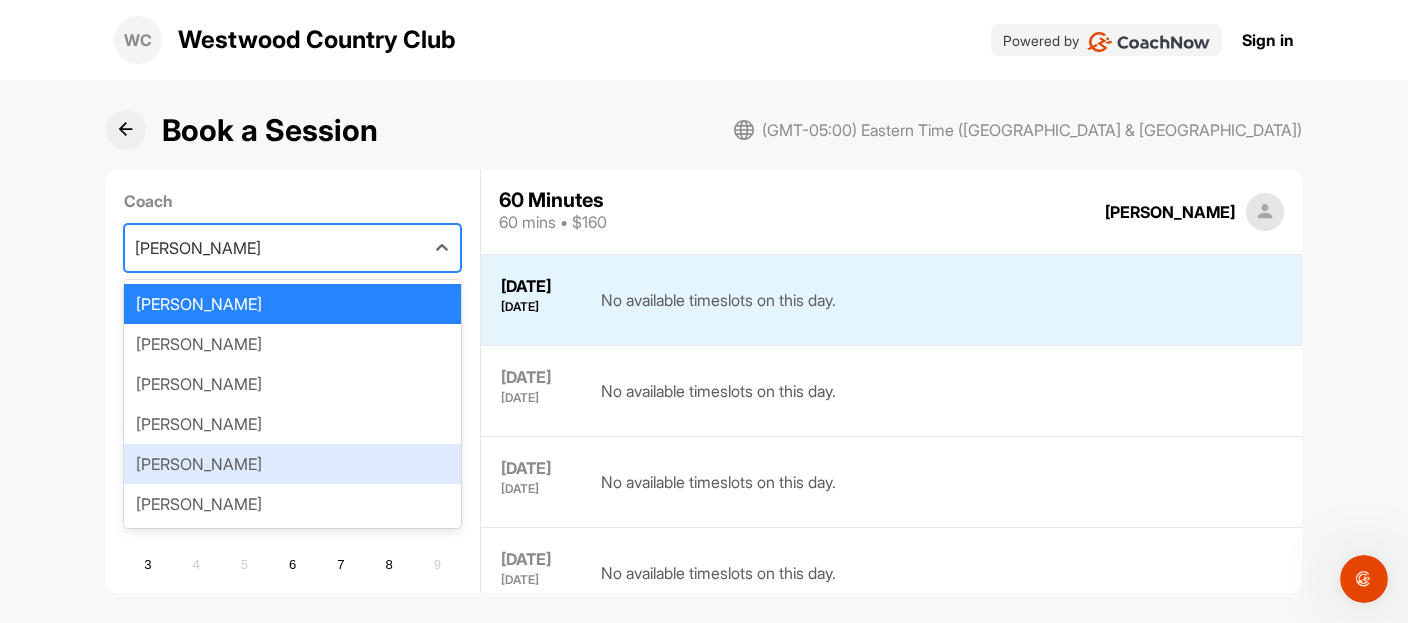 click on "[PERSON_NAME]" at bounding box center (292, 464) 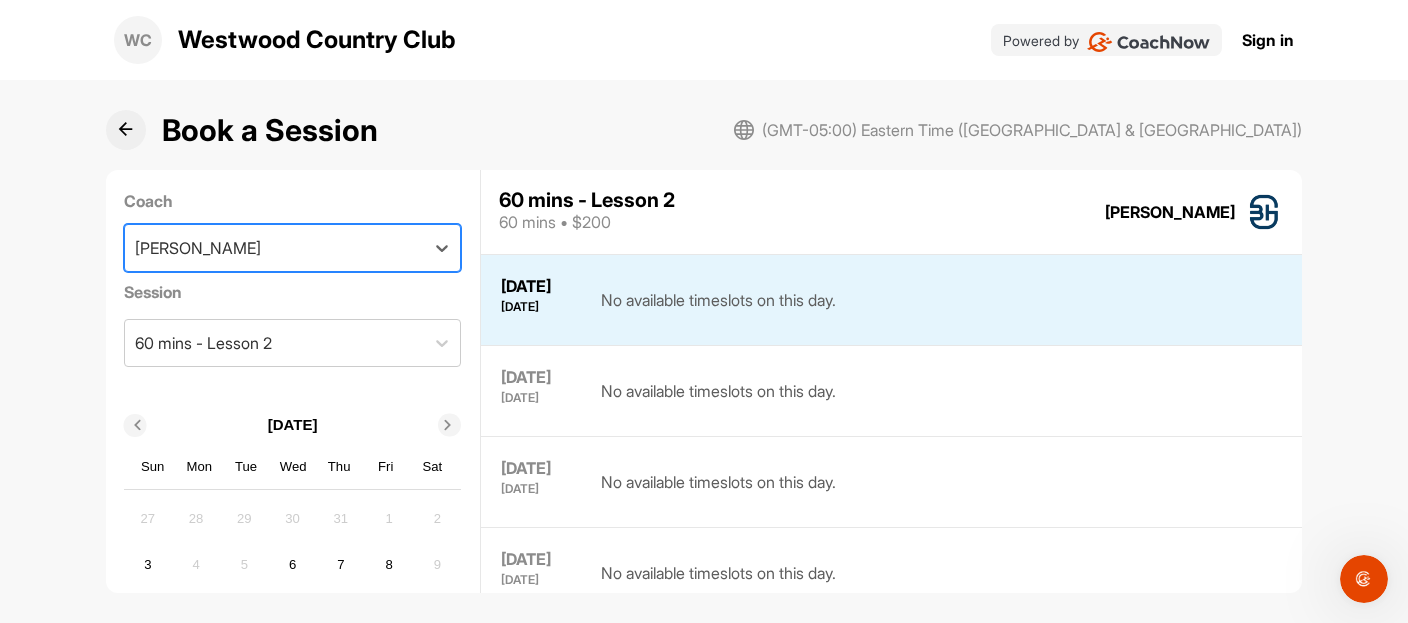 scroll, scrollTop: 1, scrollLeft: 0, axis: vertical 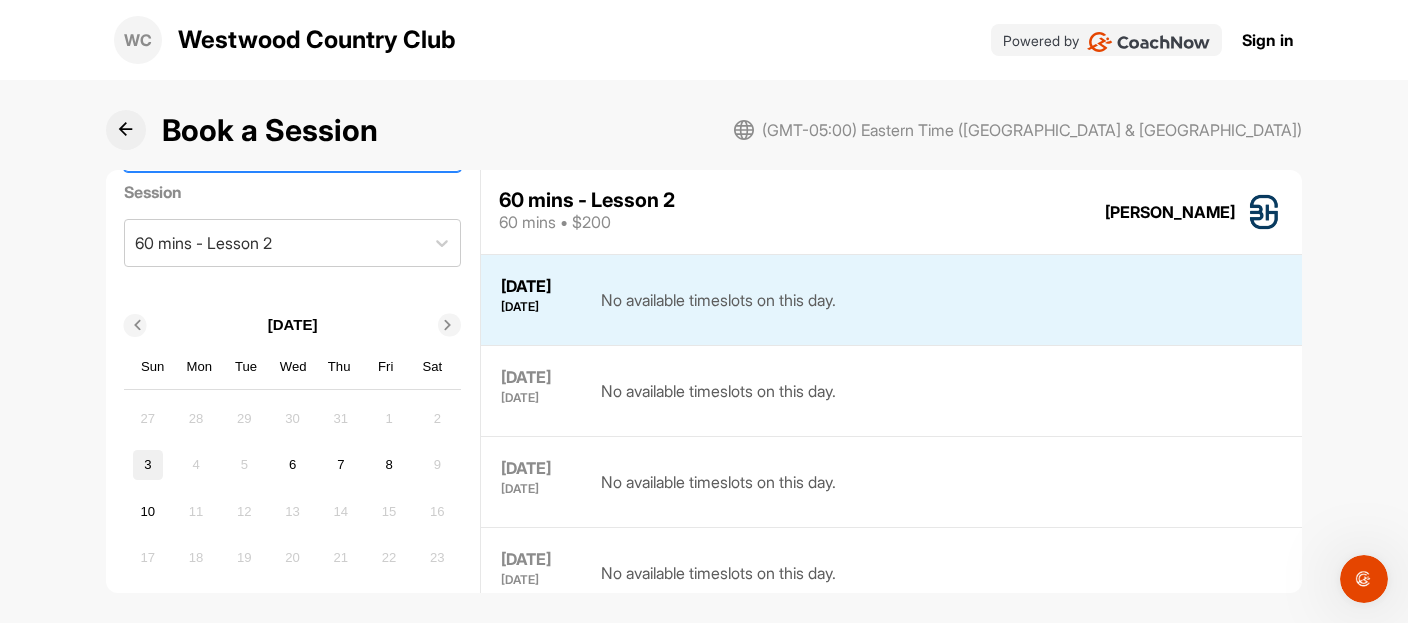 click on "3" at bounding box center [148, 465] 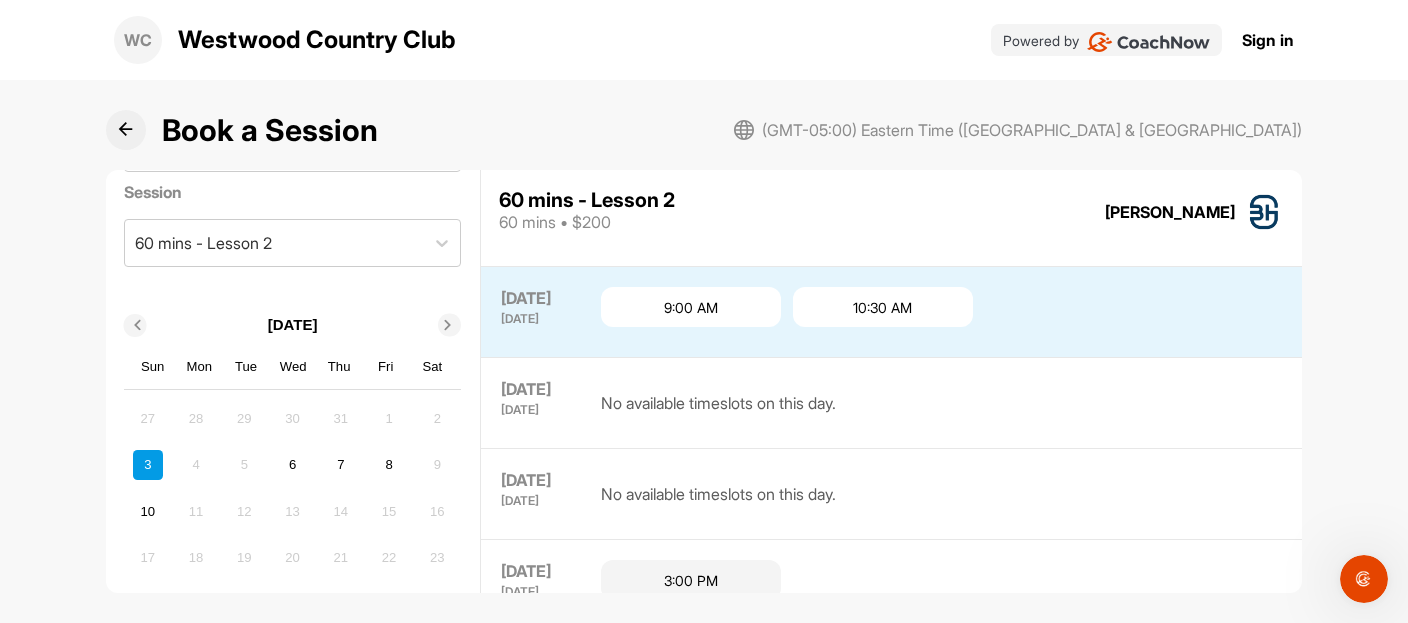 scroll, scrollTop: 908, scrollLeft: 0, axis: vertical 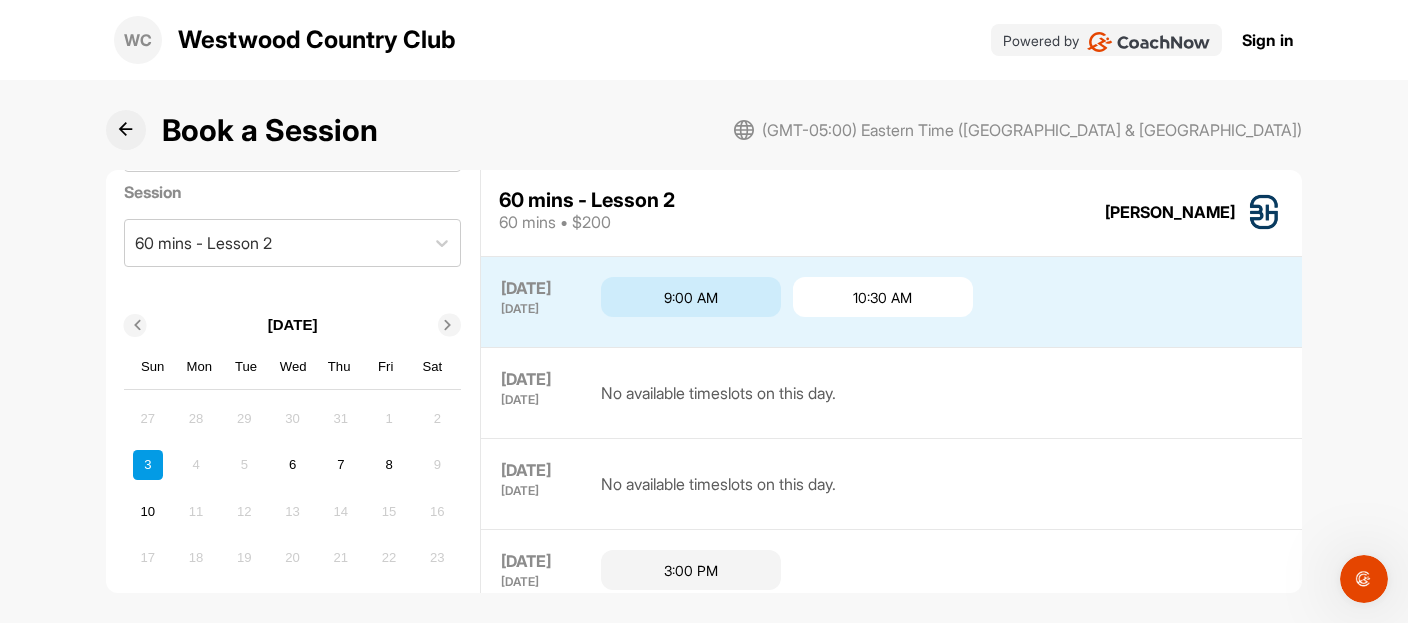 click on "9:00 AM" at bounding box center [691, 297] 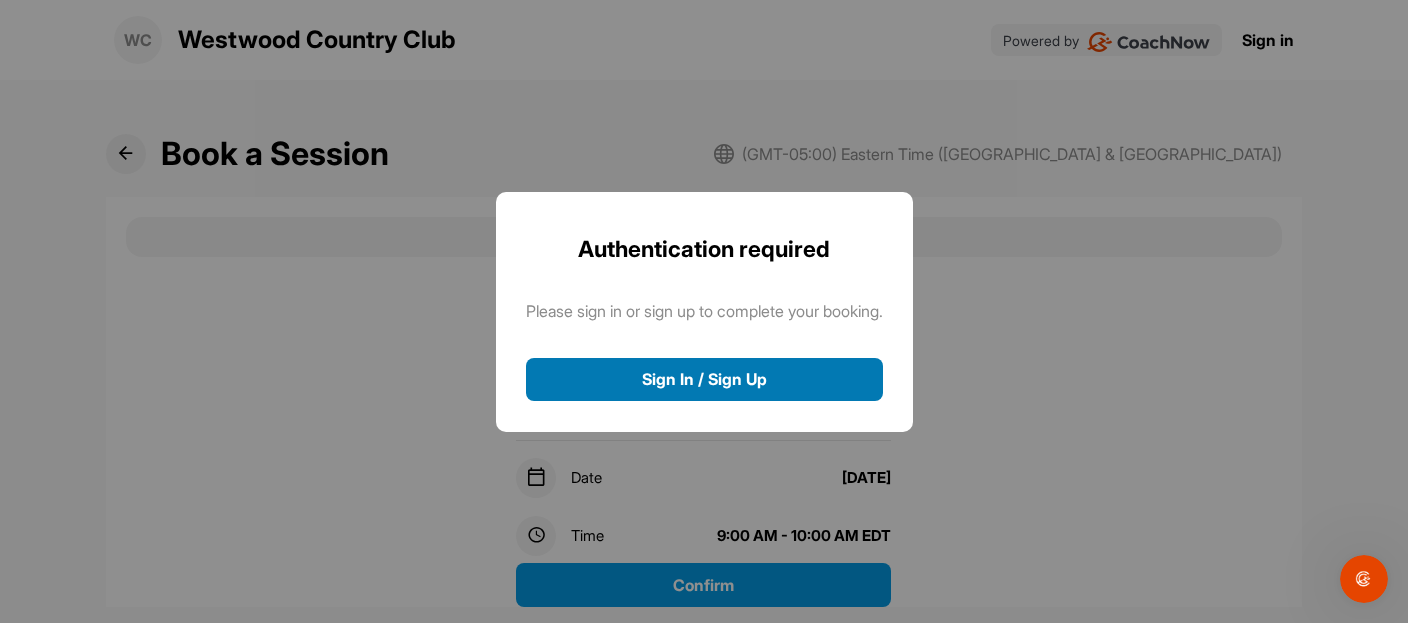 click on "Sign In / Sign Up" at bounding box center [704, 379] 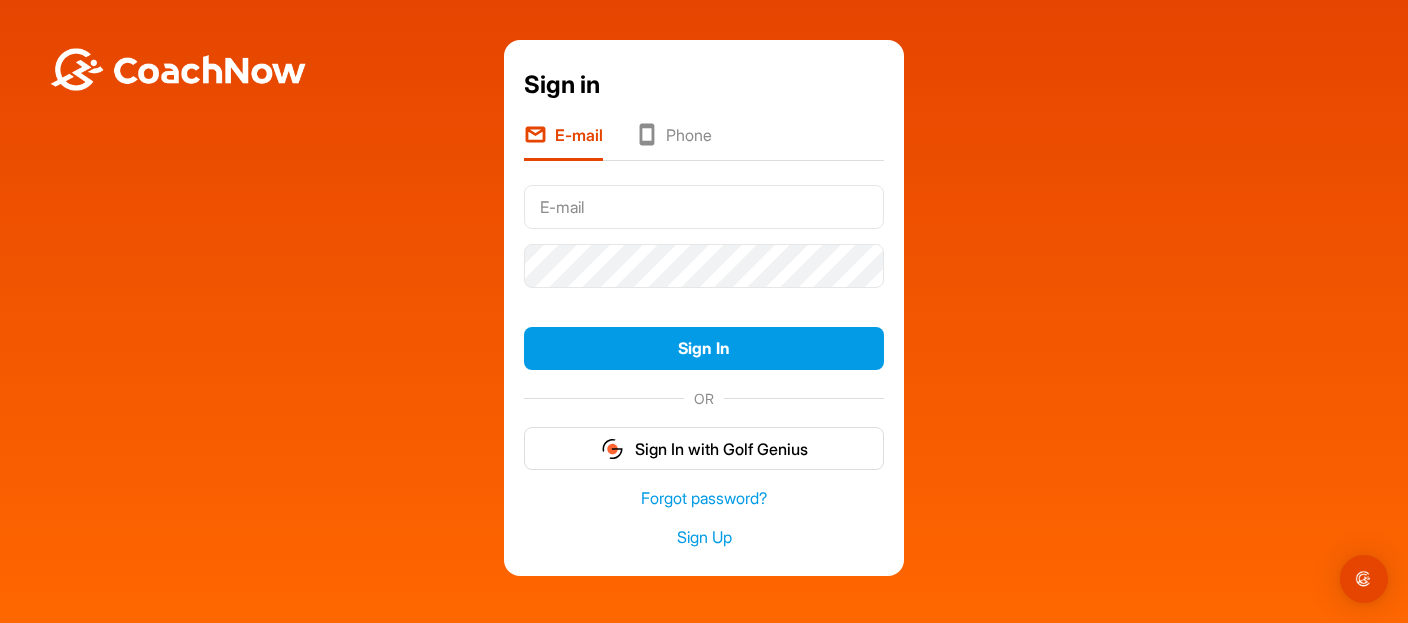 scroll, scrollTop: 0, scrollLeft: 0, axis: both 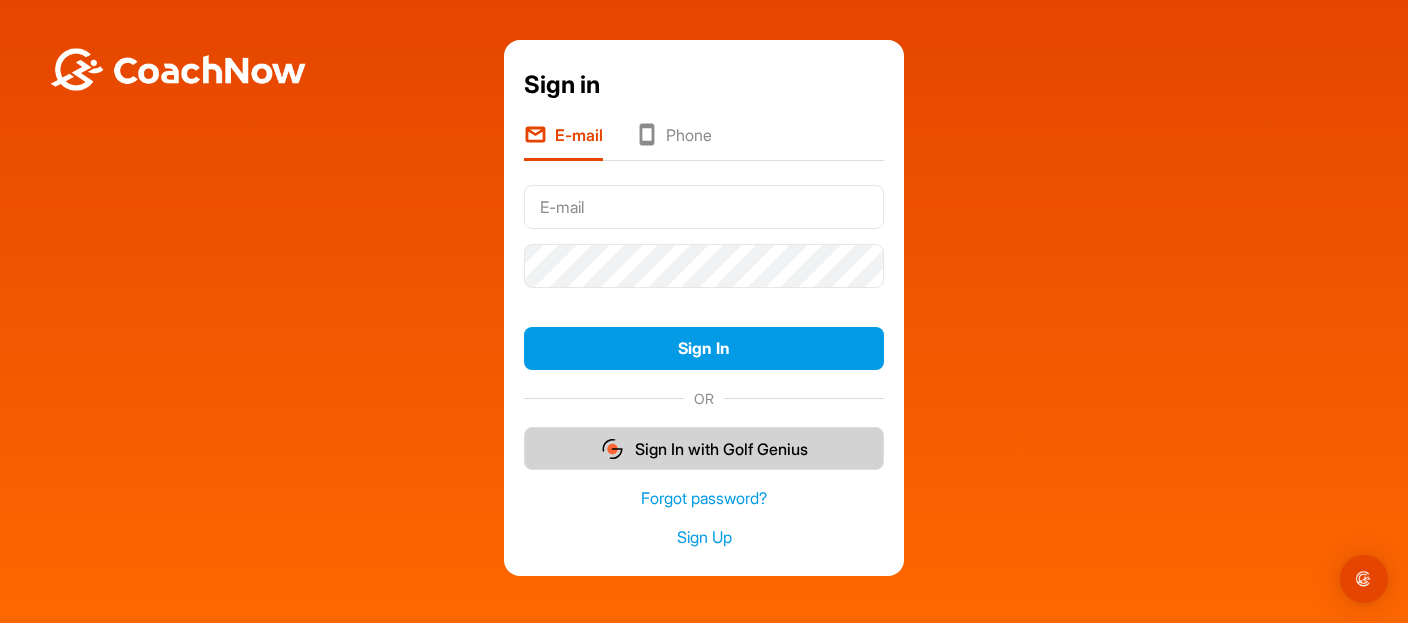 click on "Sign In with Golf Genius" at bounding box center [704, 448] 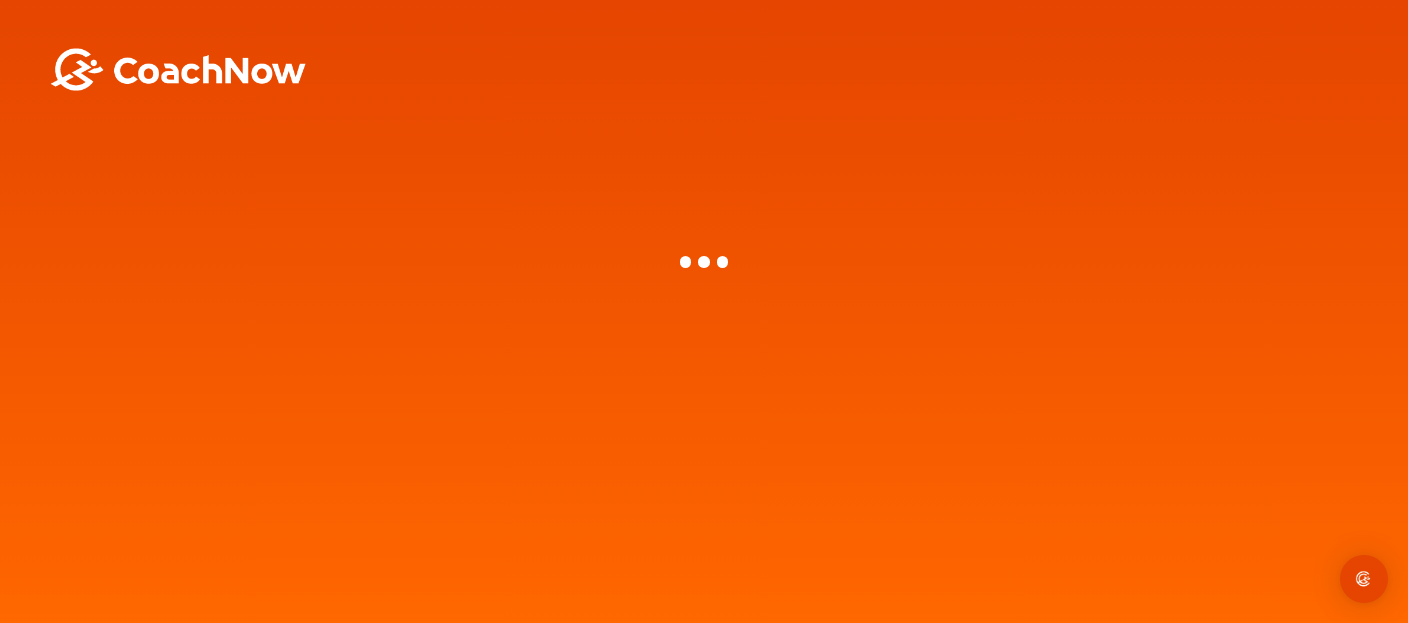 scroll, scrollTop: 0, scrollLeft: 0, axis: both 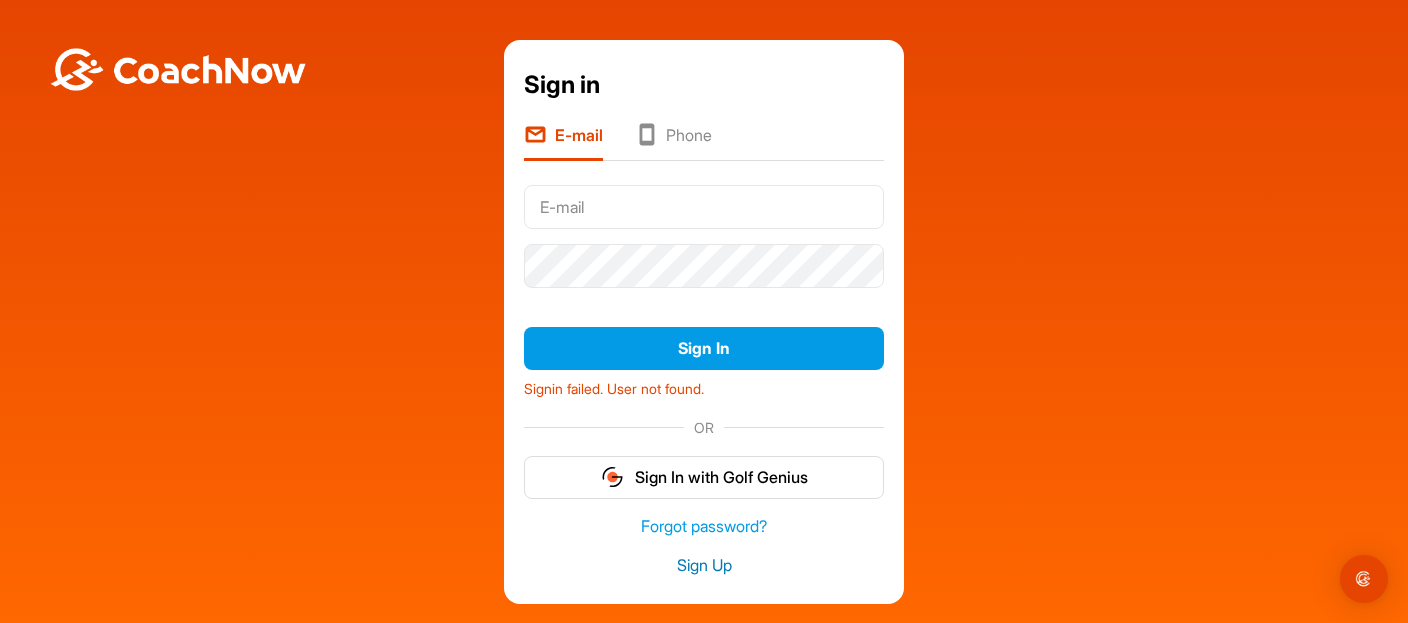 click on "Sign Up" at bounding box center [704, 565] 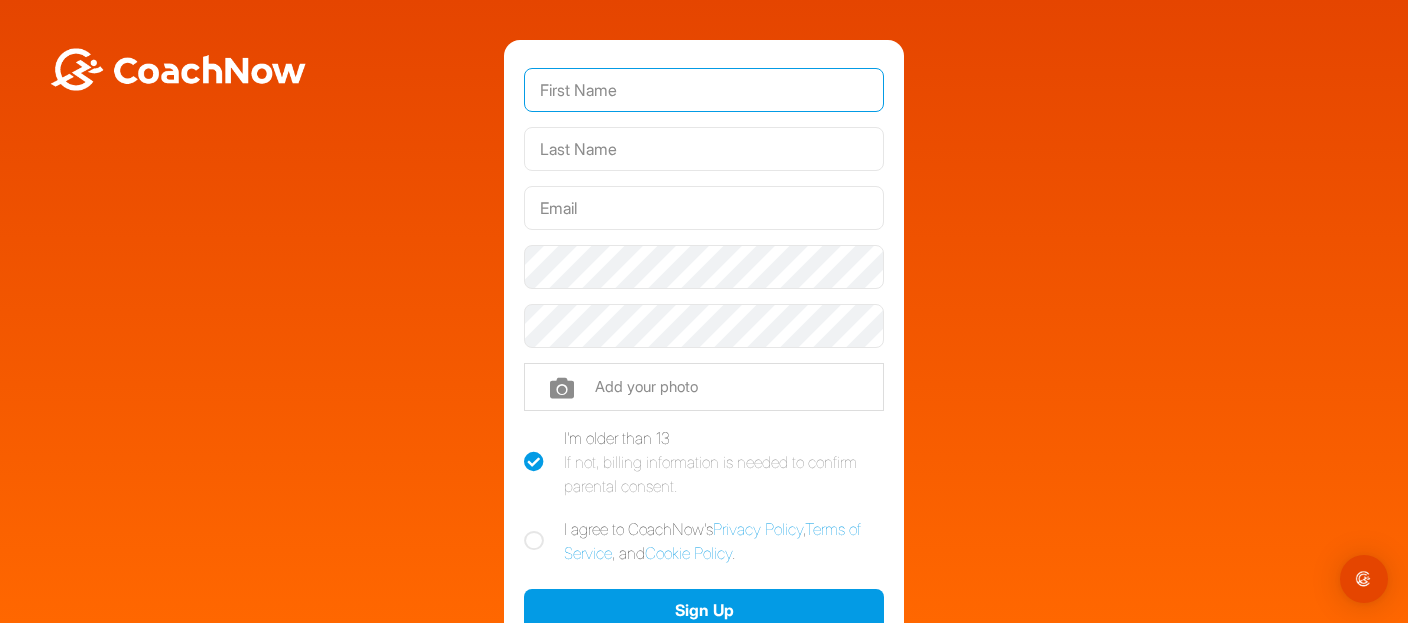 click at bounding box center [704, 90] 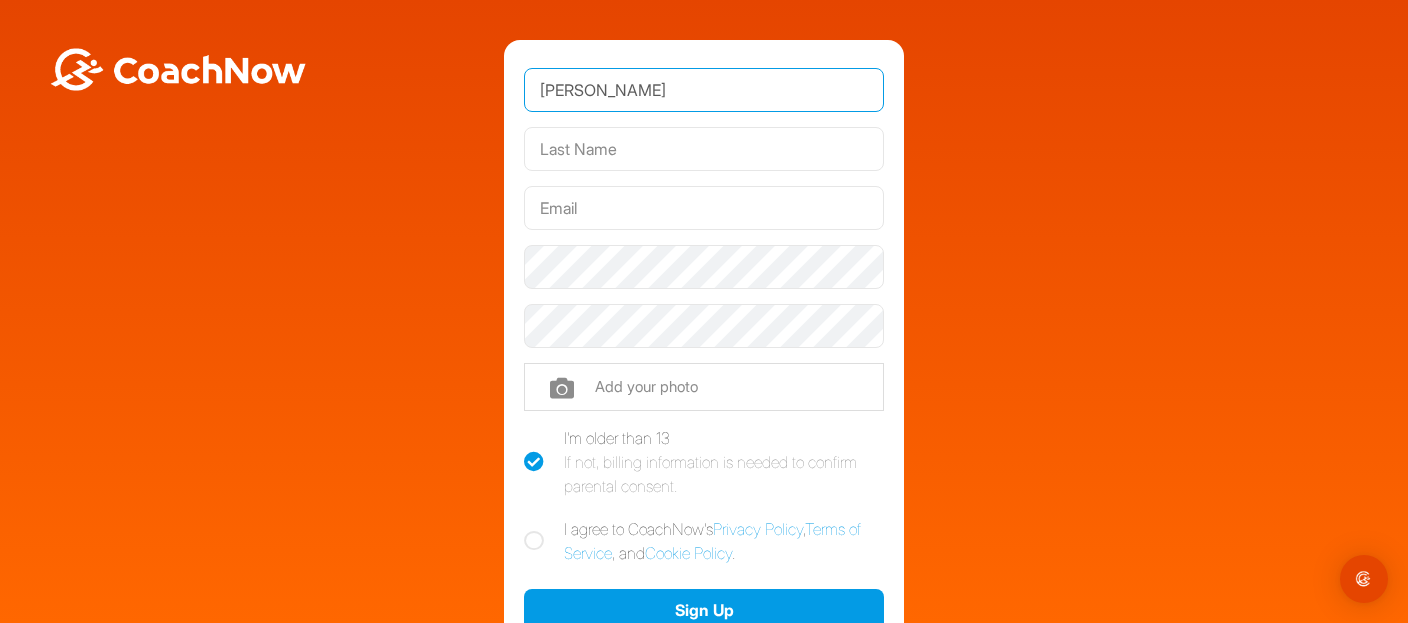 type on "Woody" 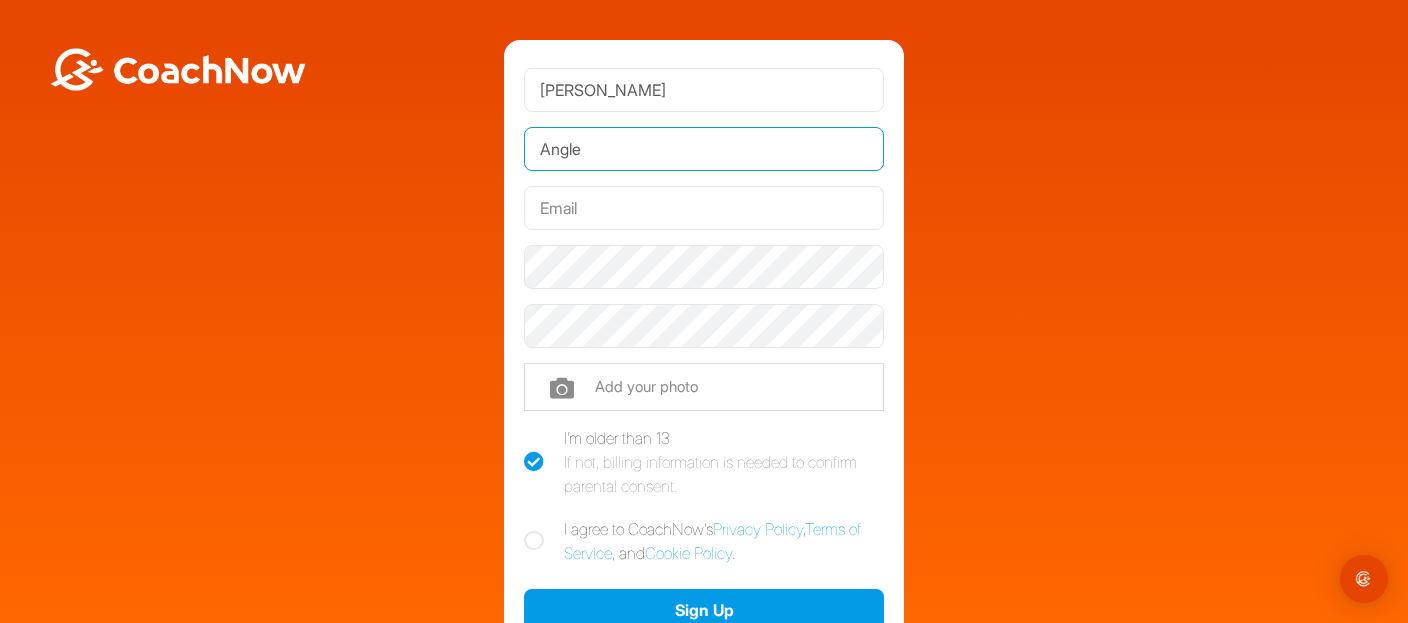 type on "Angle" 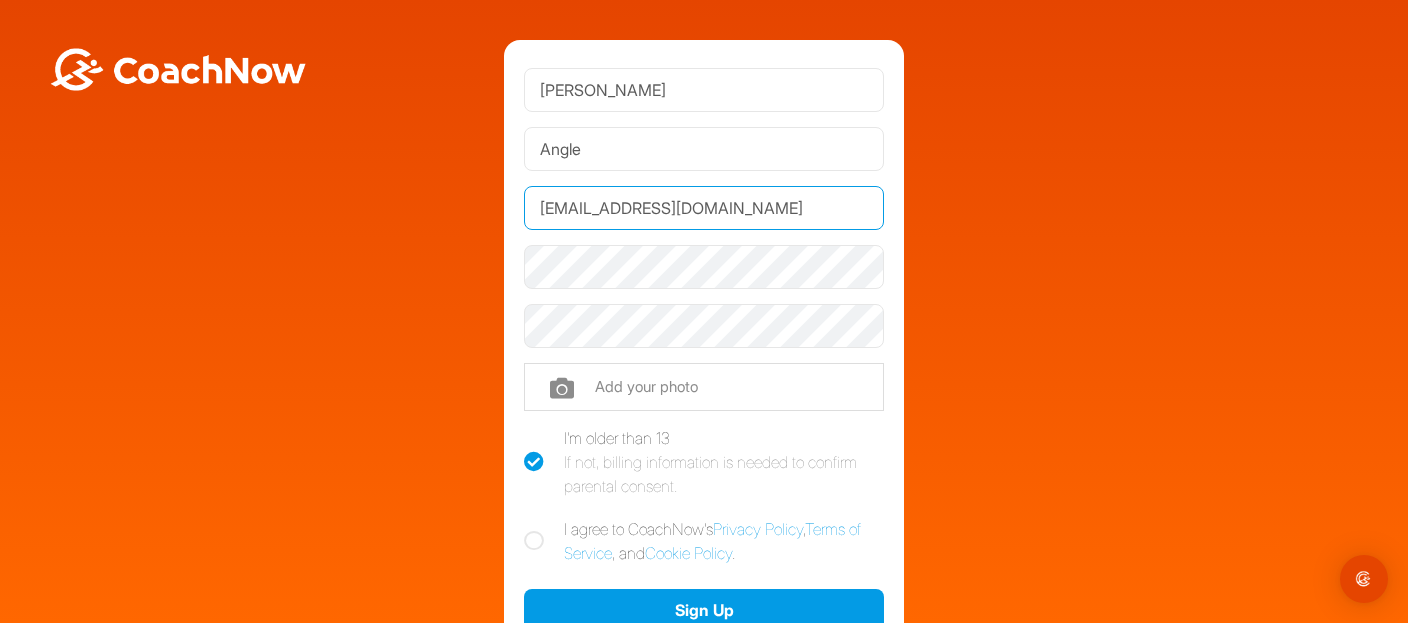 type on "wwangle22@yahoo.com" 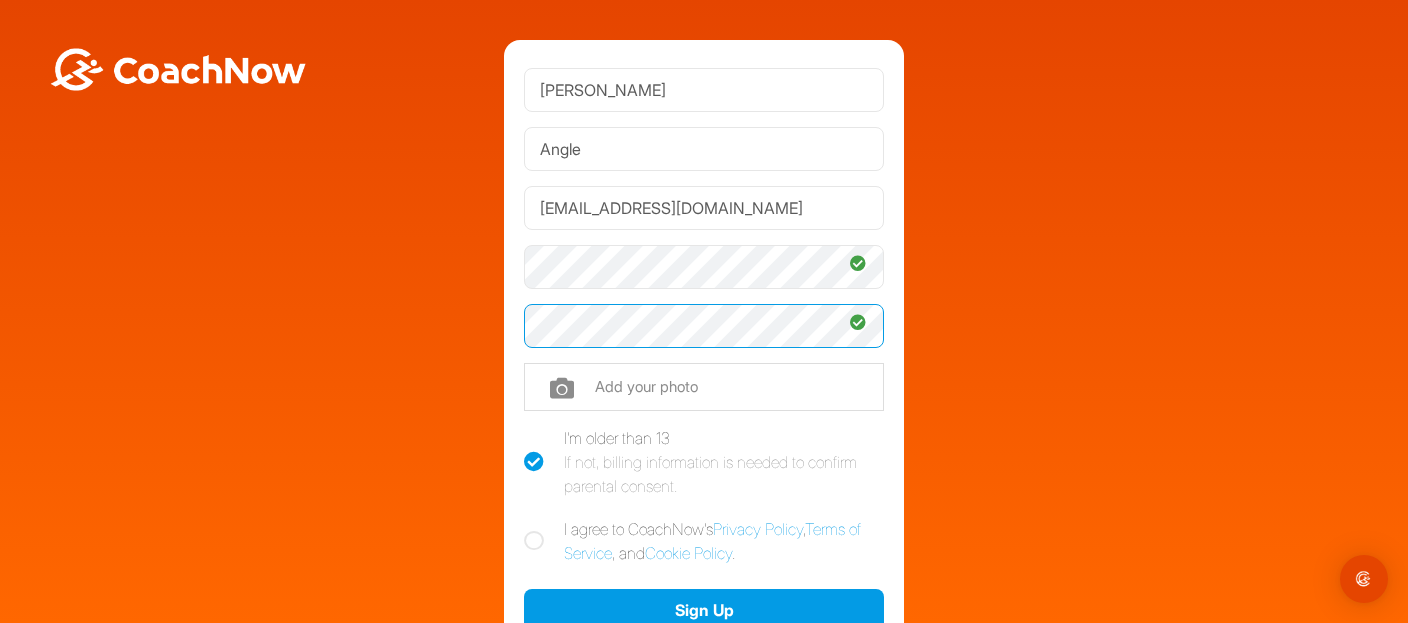 scroll, scrollTop: 100, scrollLeft: 0, axis: vertical 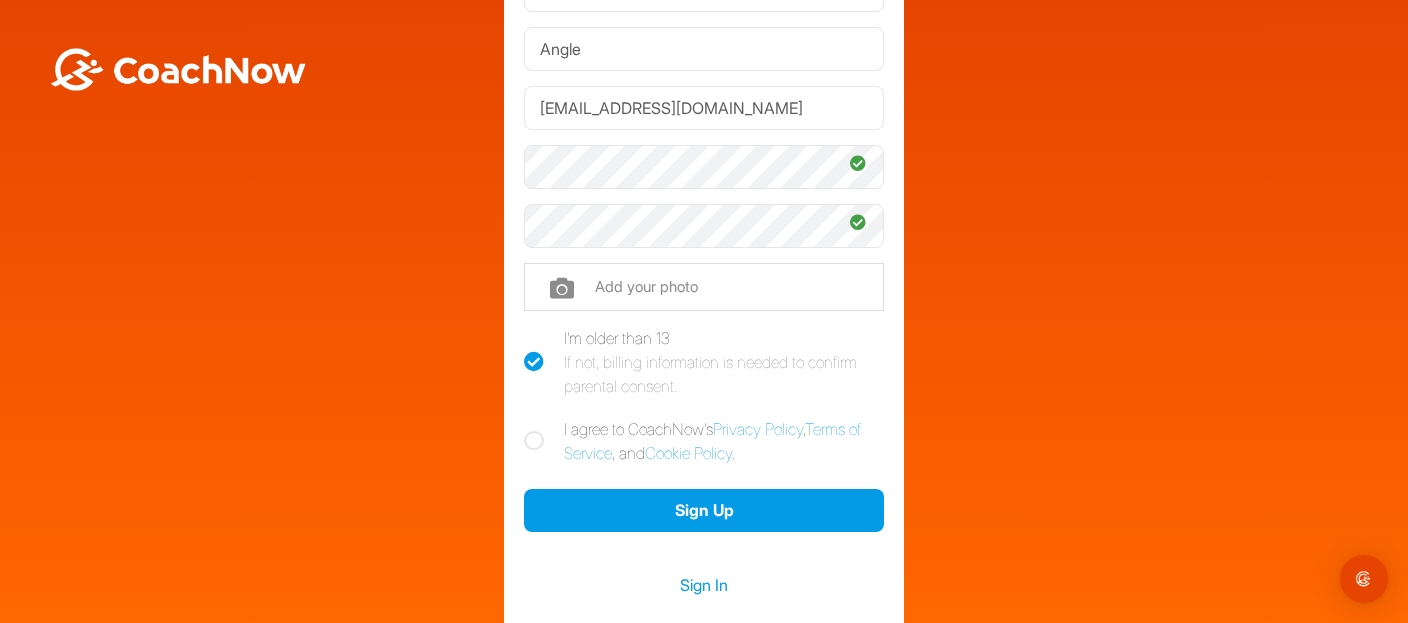click at bounding box center (534, 441) 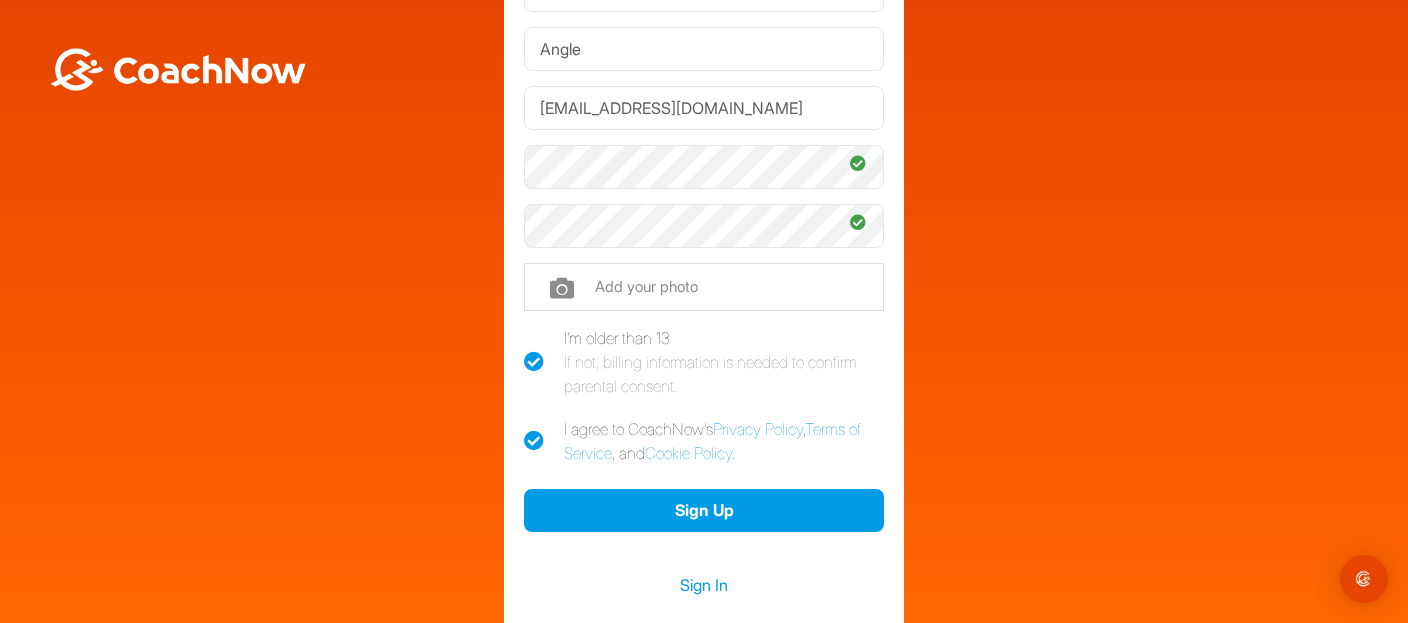 checkbox on "true" 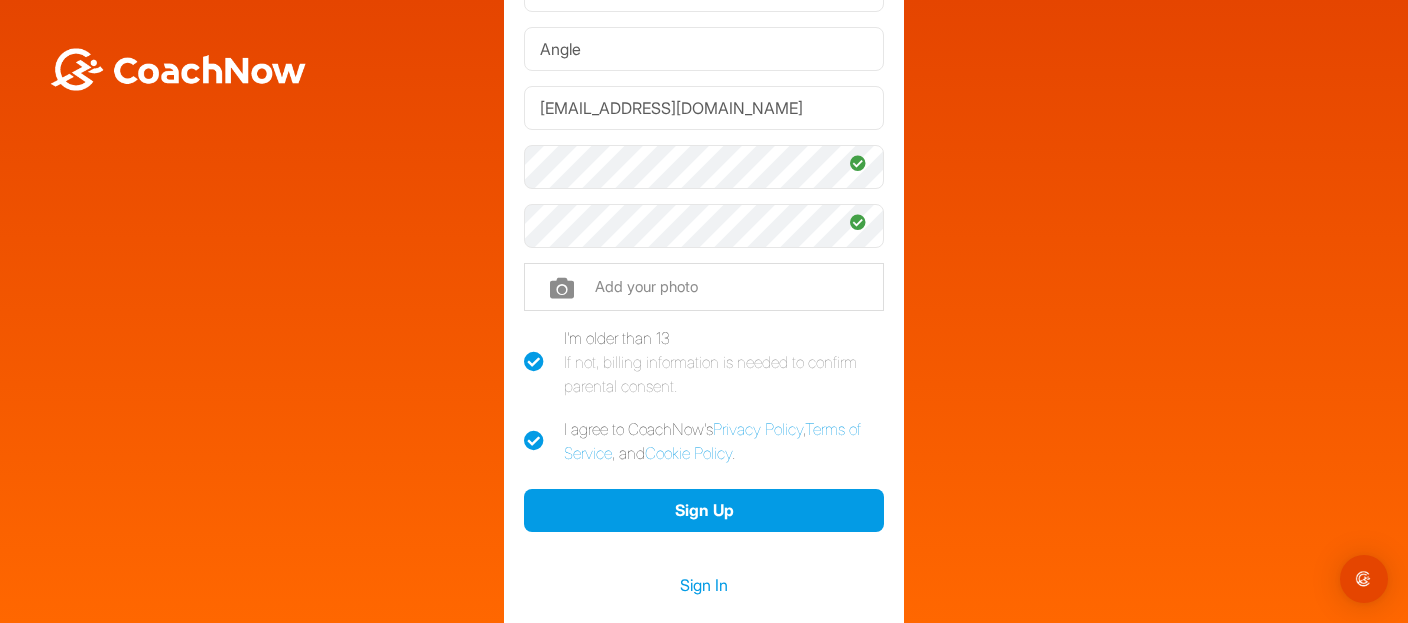 click on "I'm older than 13 If not, billing information is needed to confirm parental consent." at bounding box center (704, 362) 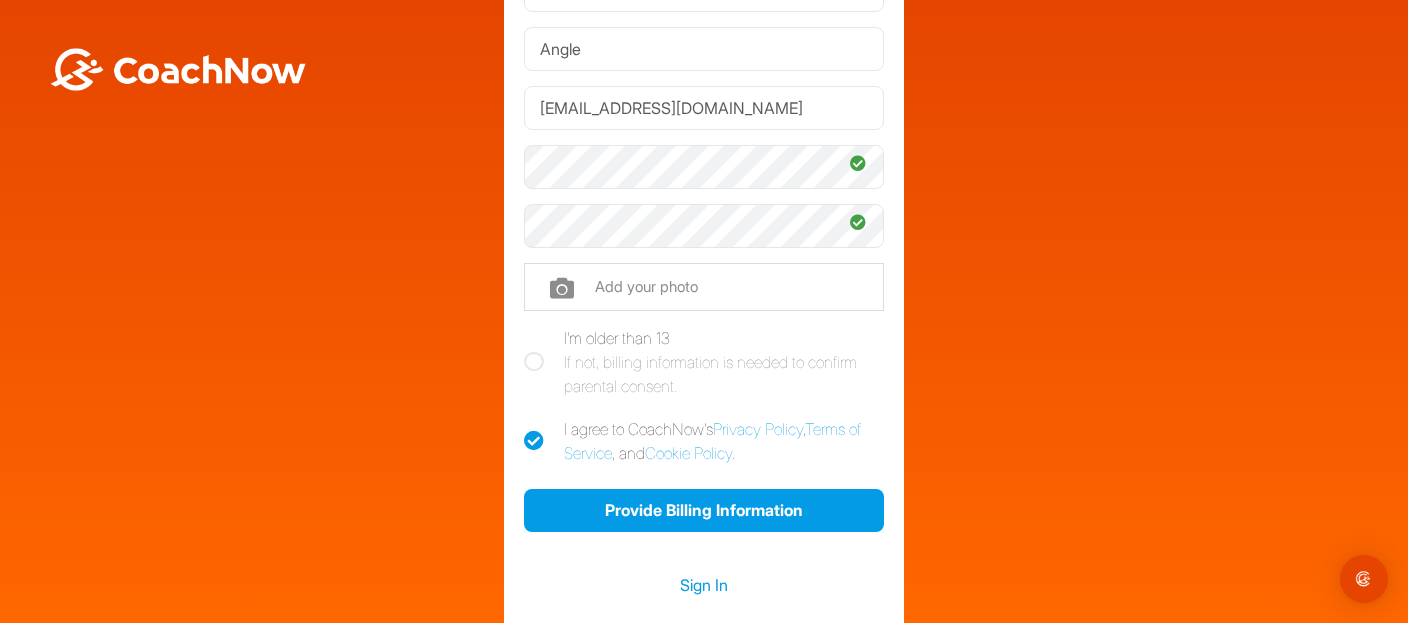 click on "I'm older than 13 If not, billing information is needed to confirm parental consent." at bounding box center [704, 362] 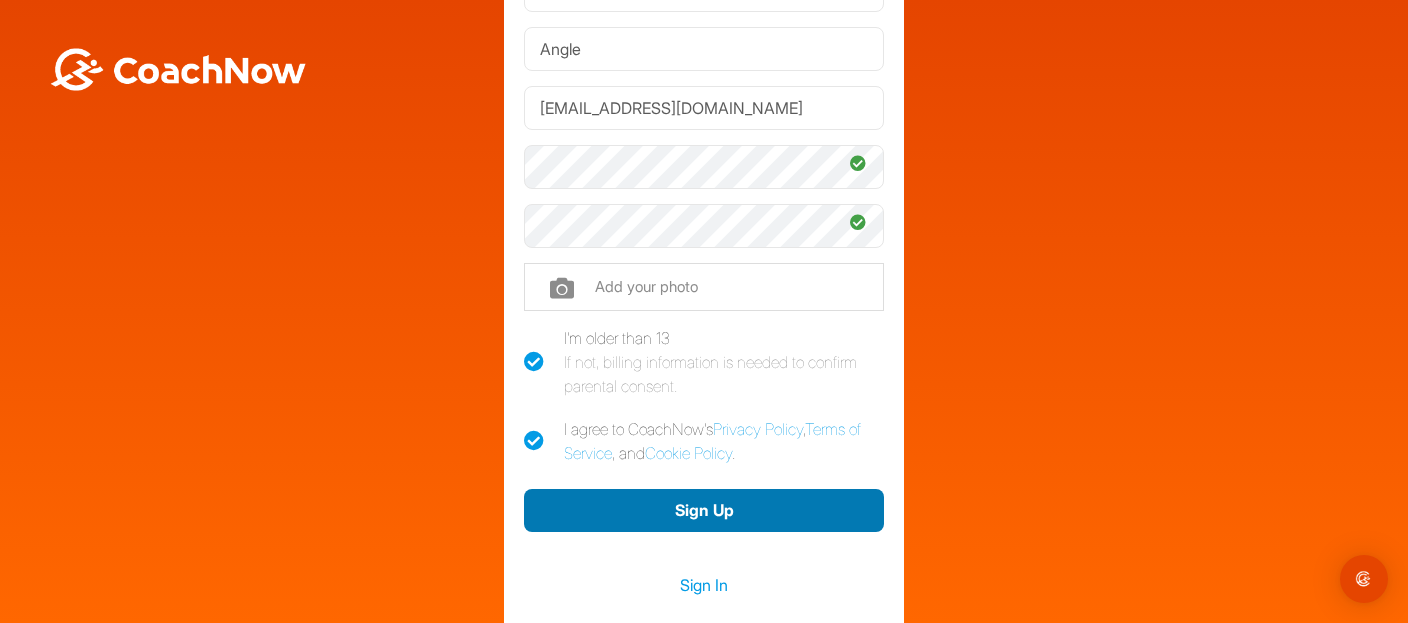 click on "Sign Up" at bounding box center (704, 510) 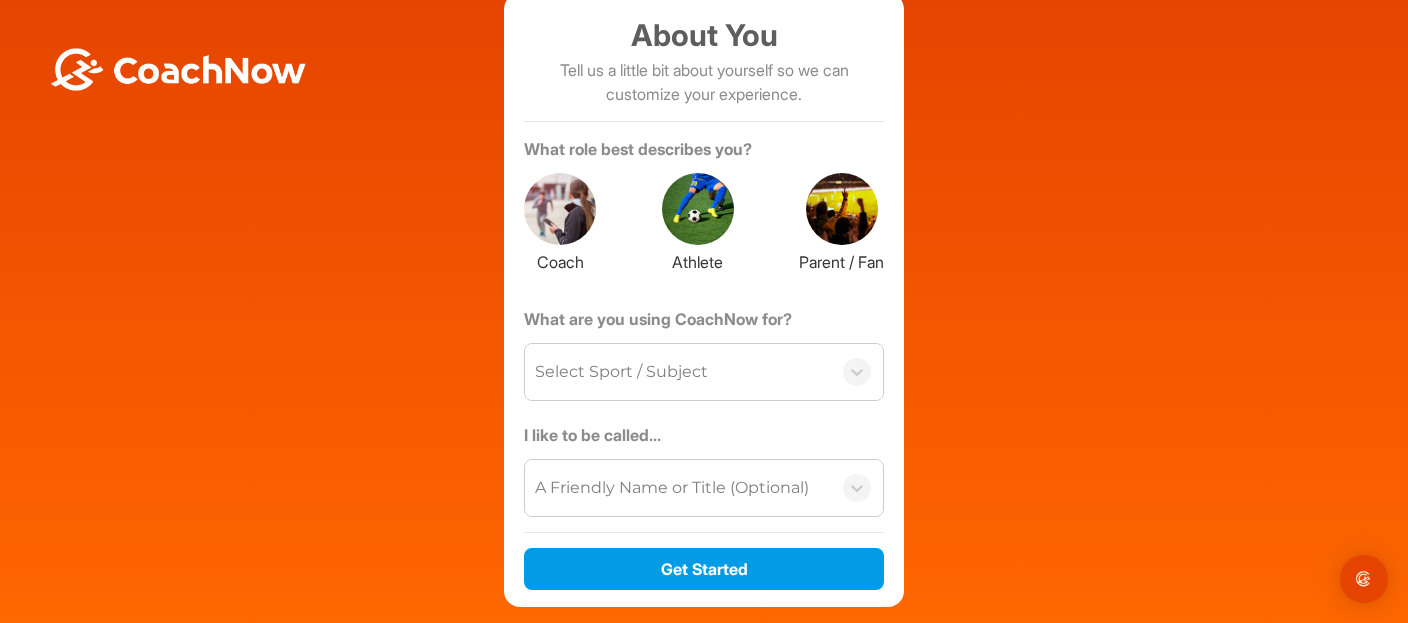 scroll, scrollTop: 0, scrollLeft: 0, axis: both 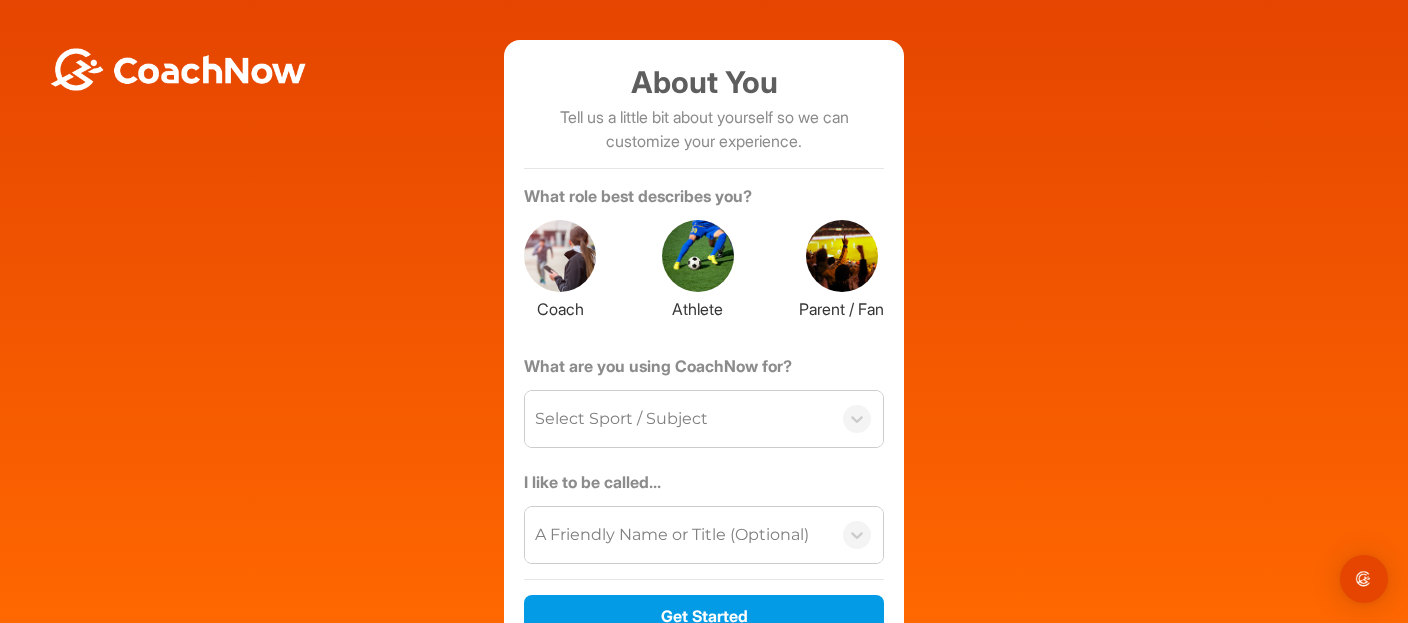 click at bounding box center (698, 256) 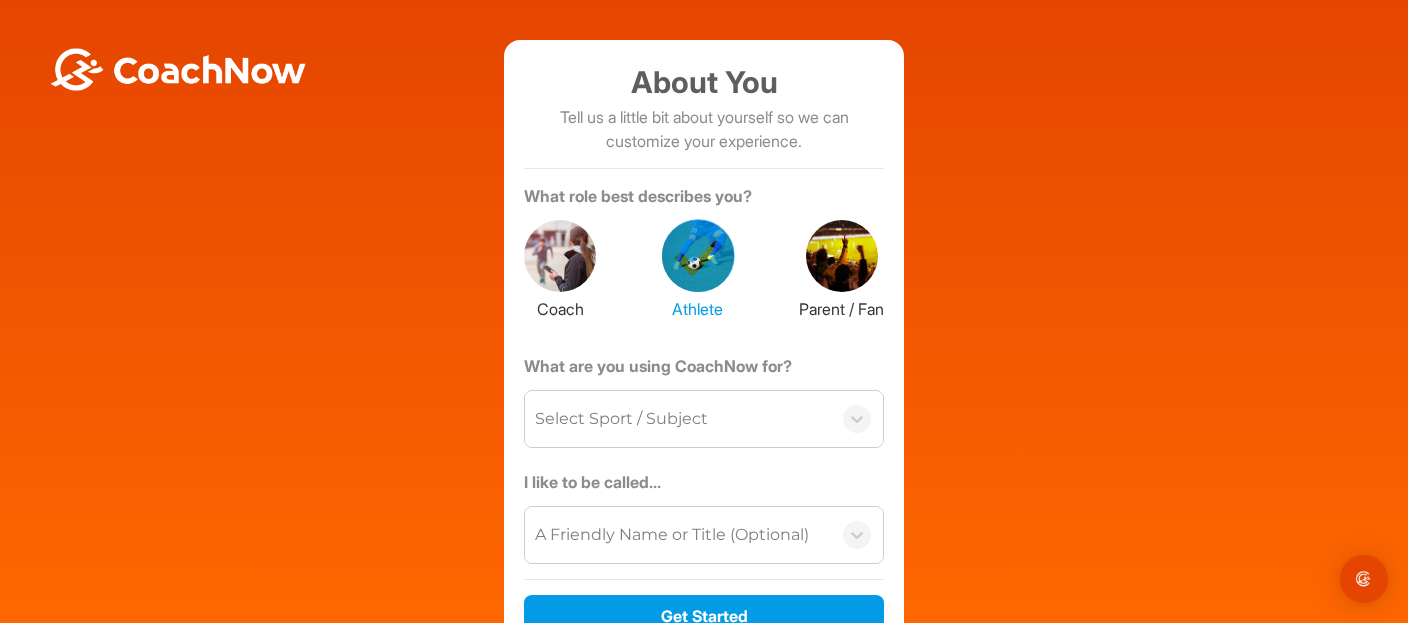 click on "Select Sport / Subject" at bounding box center [678, 419] 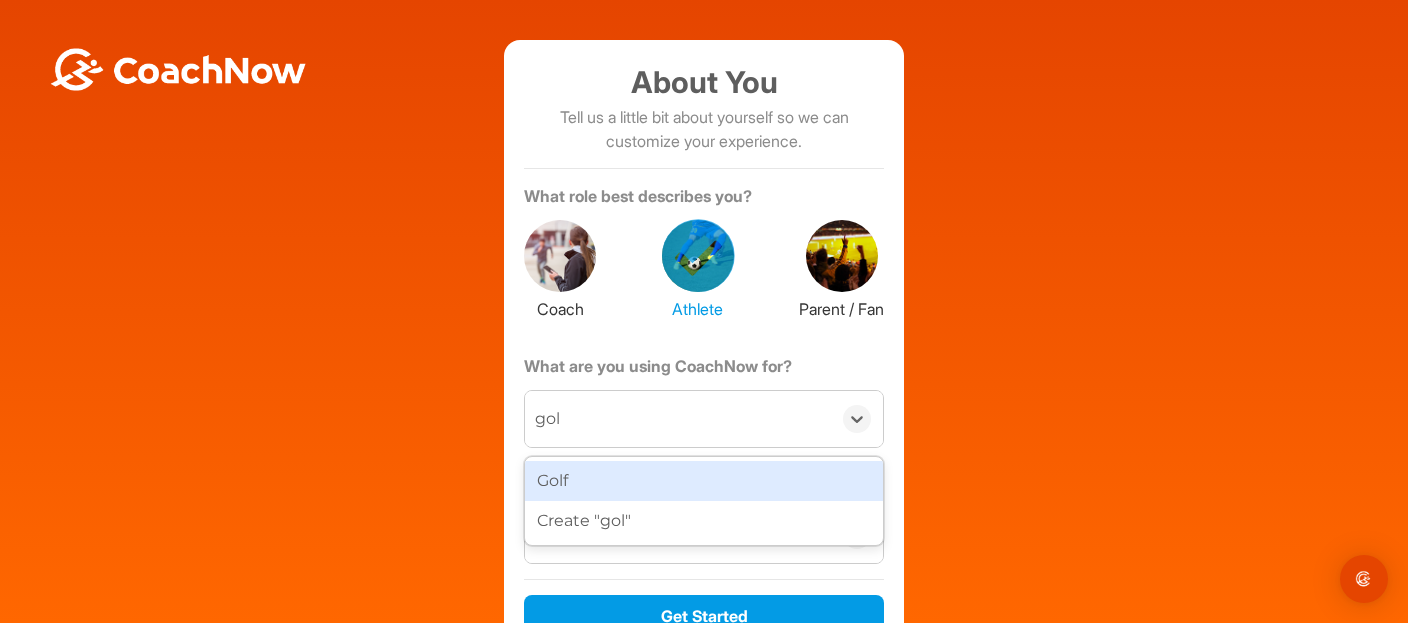 type on "golf" 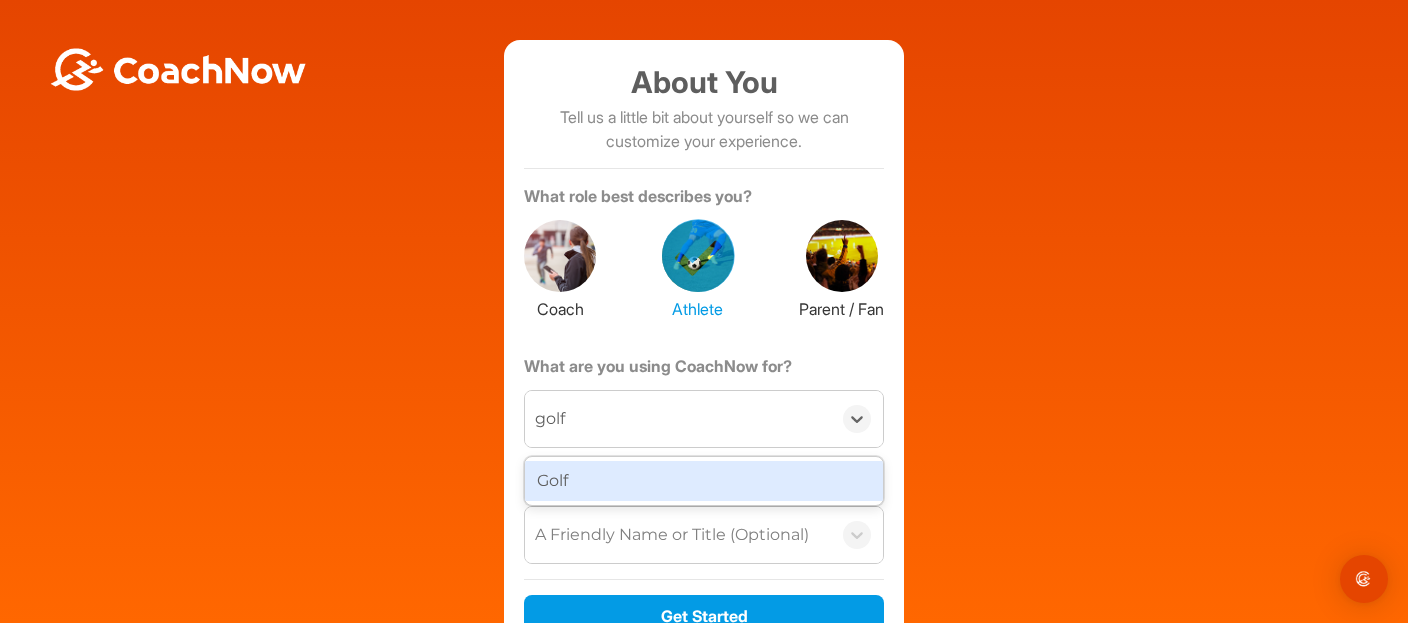 click on "Golf" at bounding box center (704, 481) 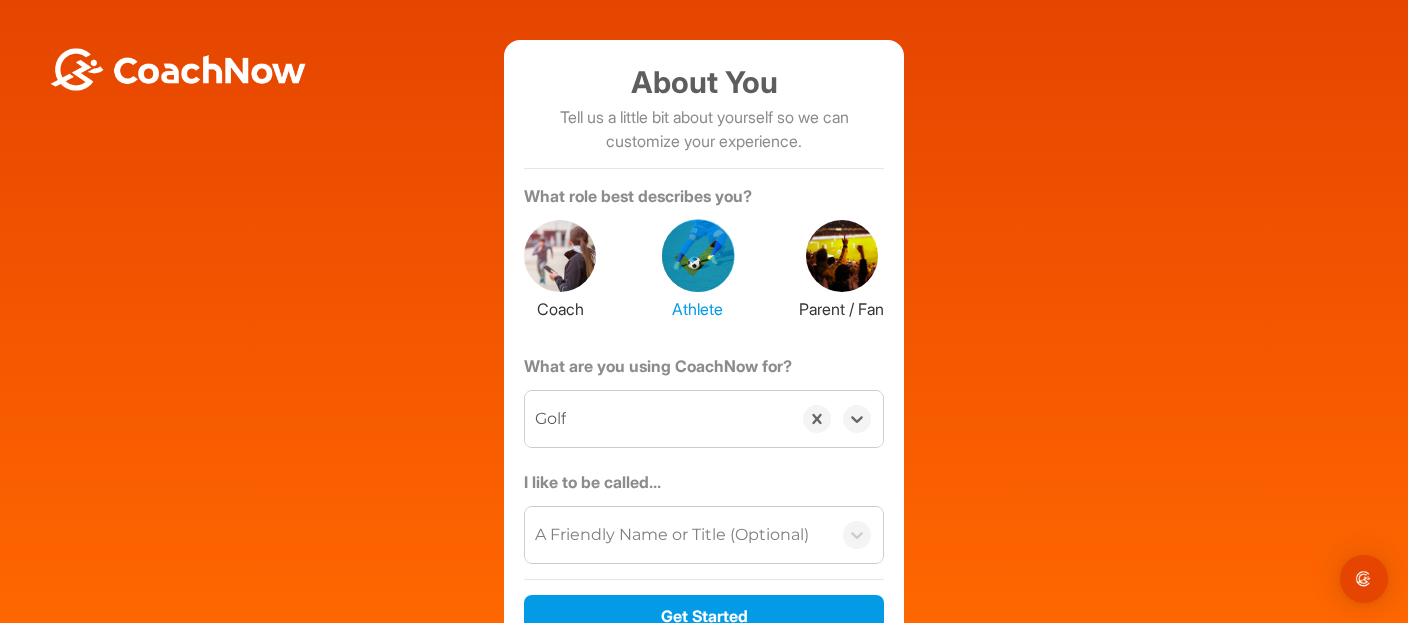 scroll, scrollTop: 100, scrollLeft: 0, axis: vertical 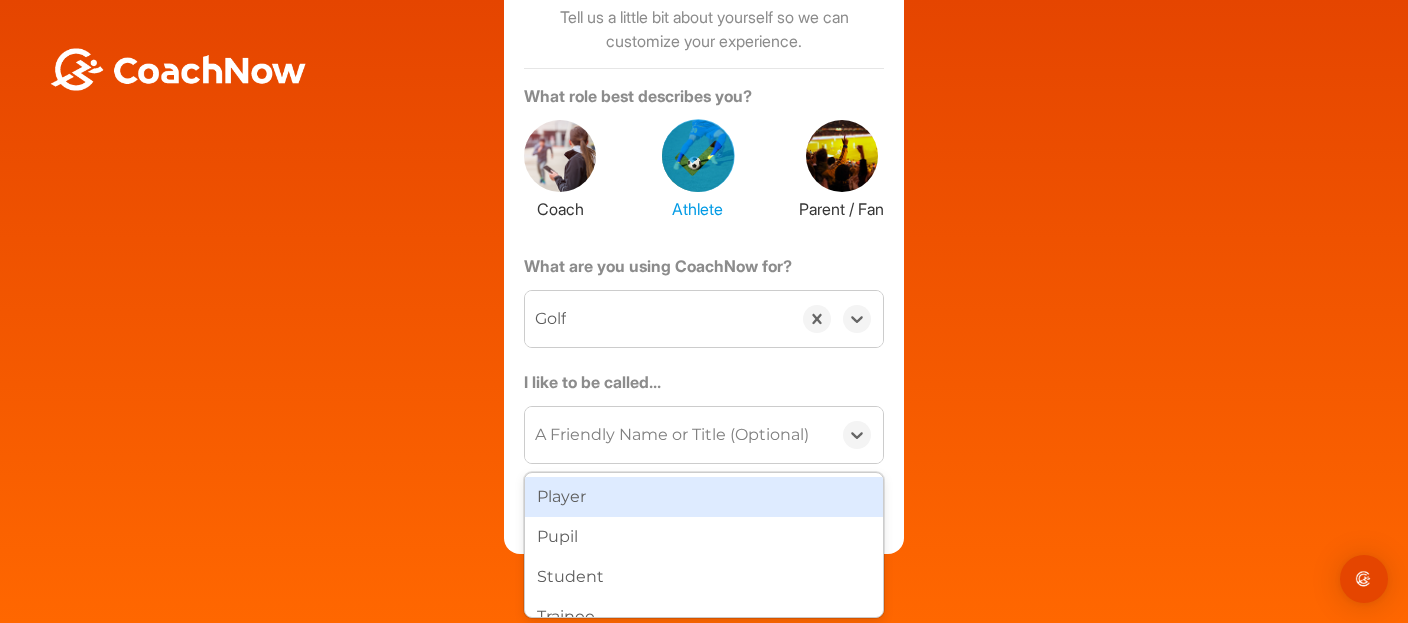click on "A Friendly Name or Title (Optional)" at bounding box center [672, 435] 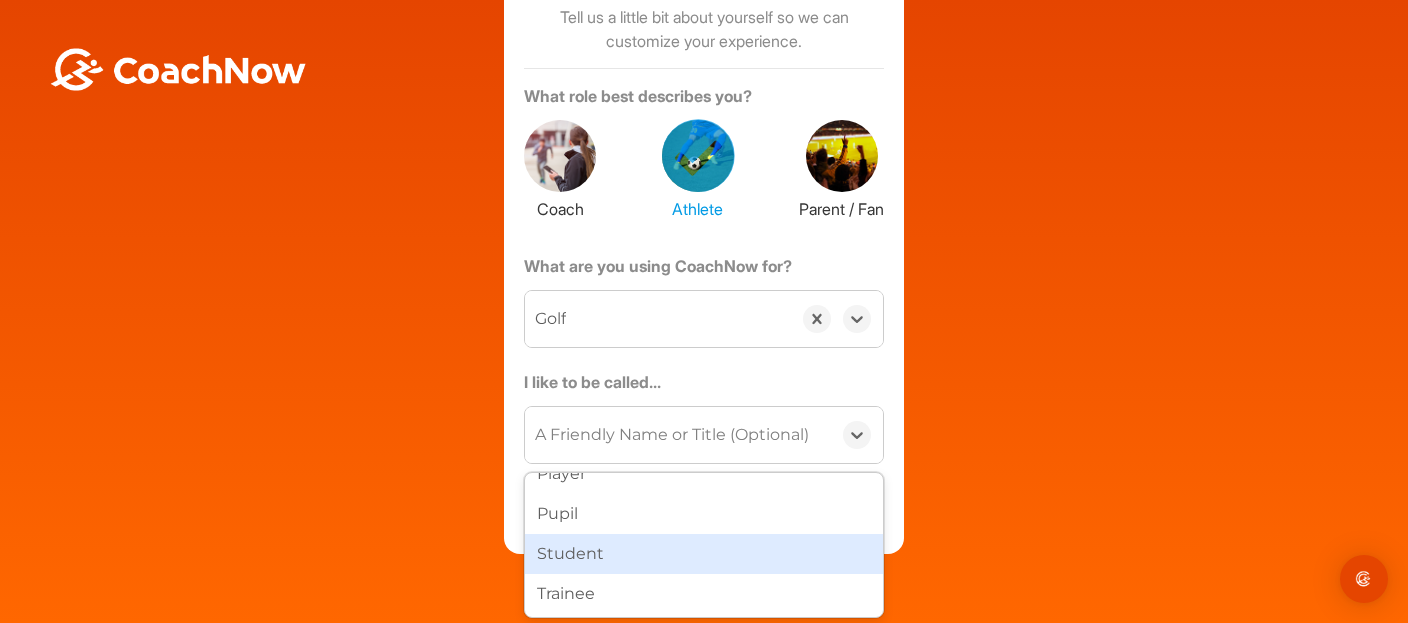 scroll, scrollTop: 0, scrollLeft: 0, axis: both 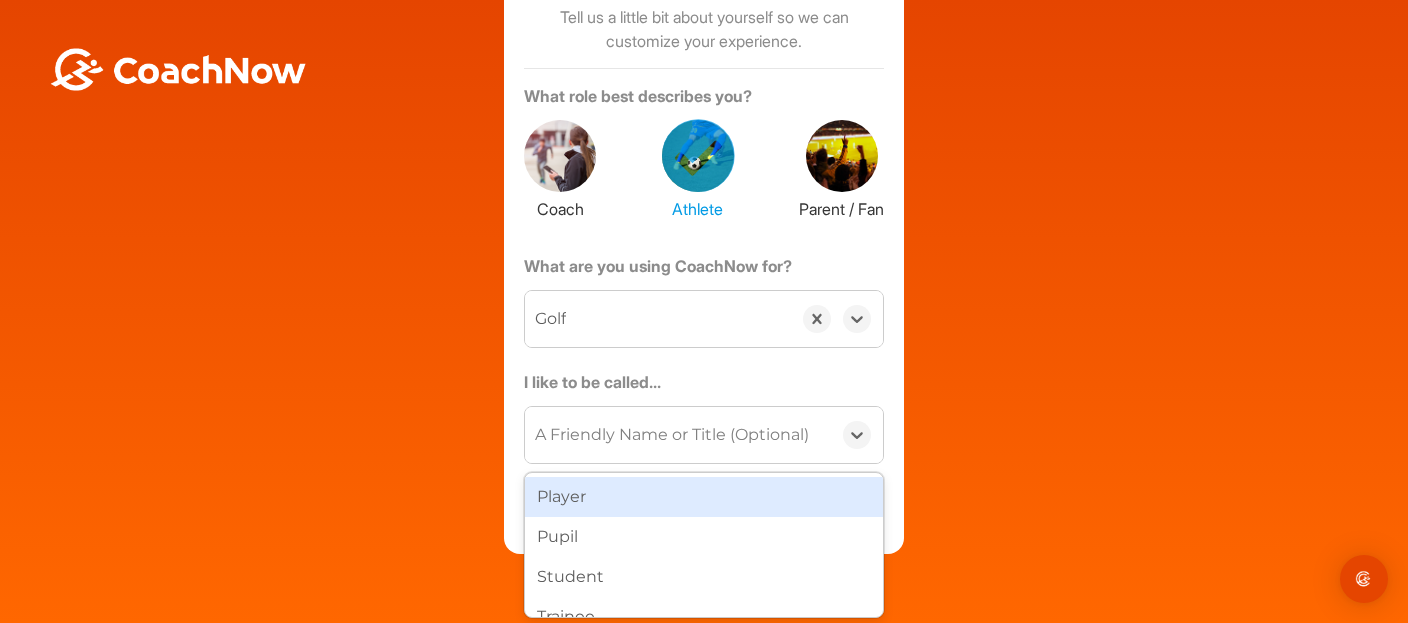 click on "Player" at bounding box center [704, 497] 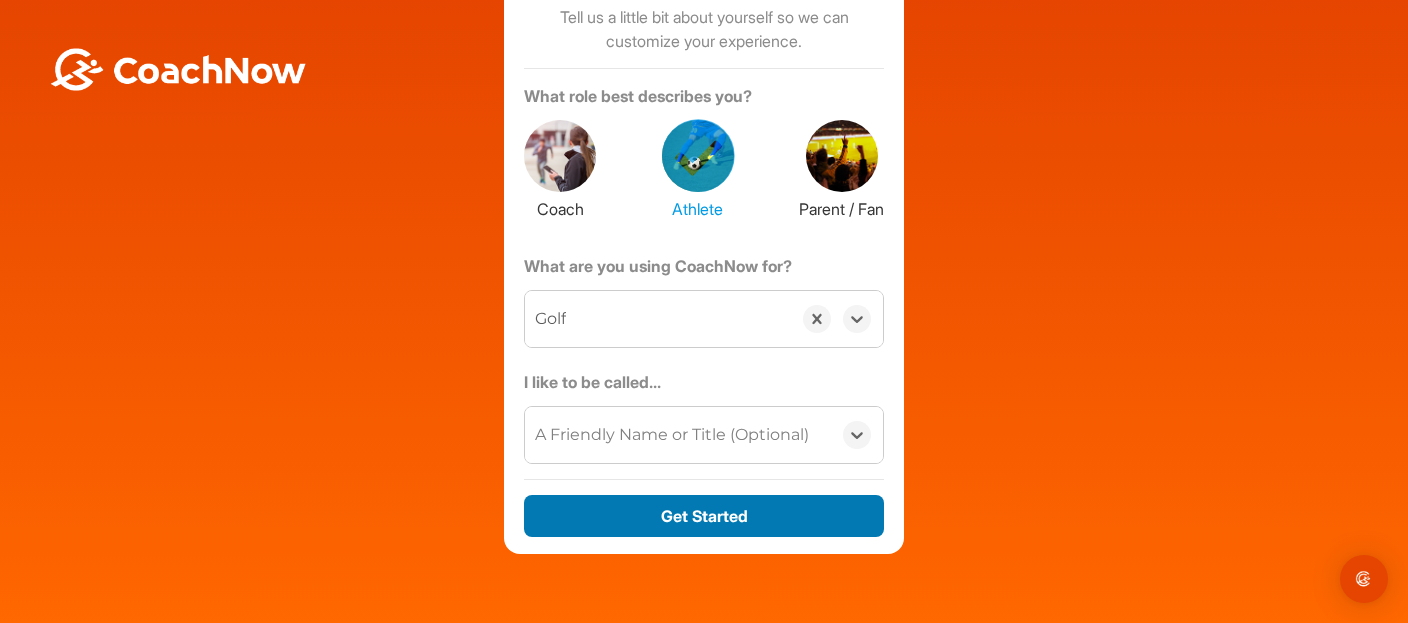 click on "Get Started" at bounding box center (704, 516) 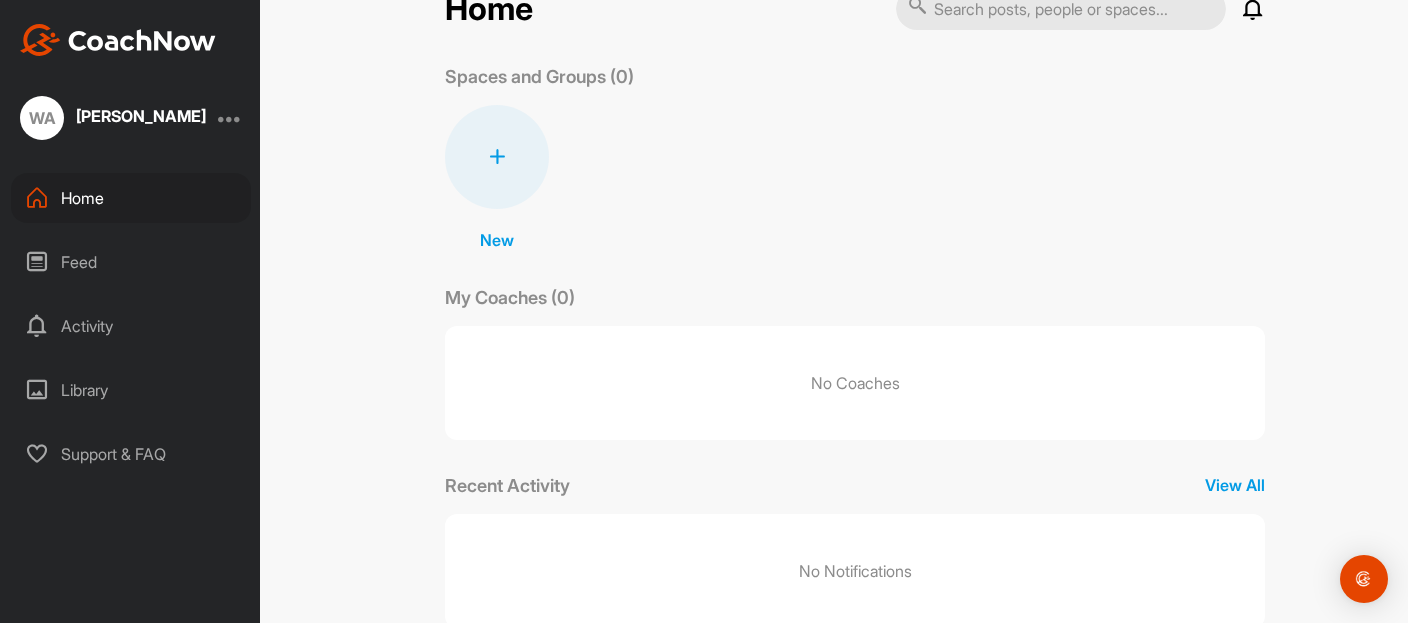 scroll, scrollTop: 103, scrollLeft: 0, axis: vertical 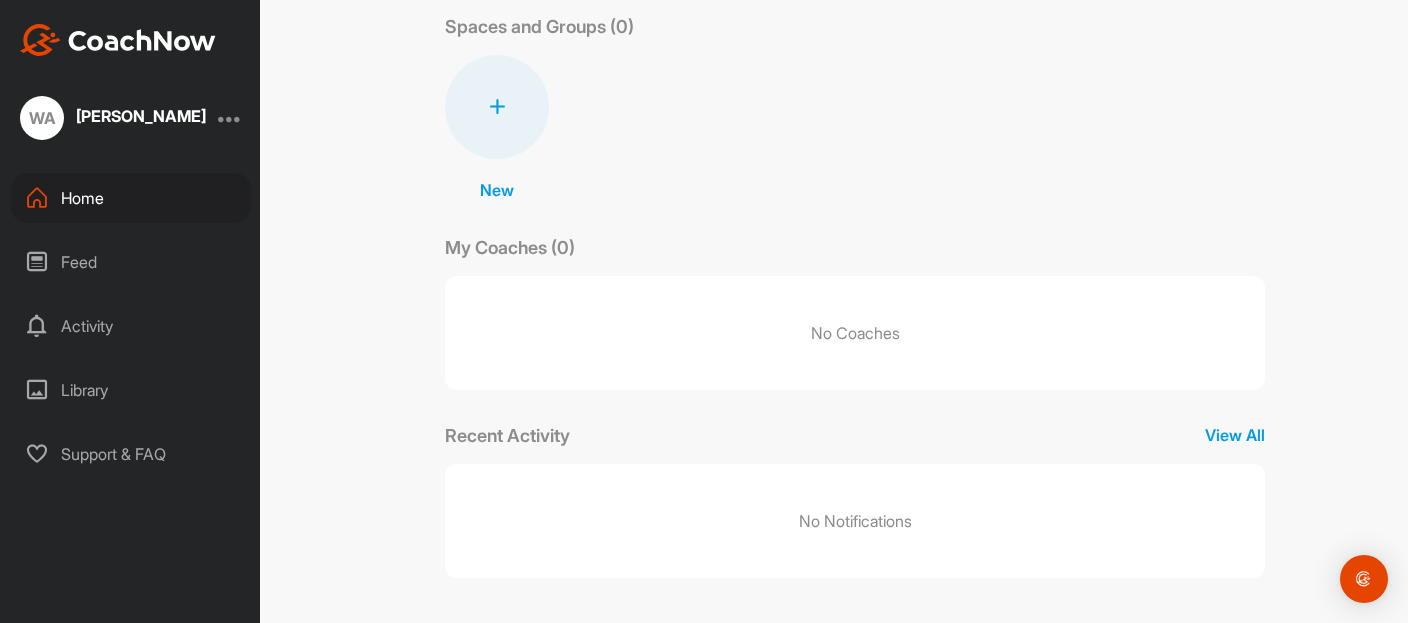 click on "Home" at bounding box center (131, 198) 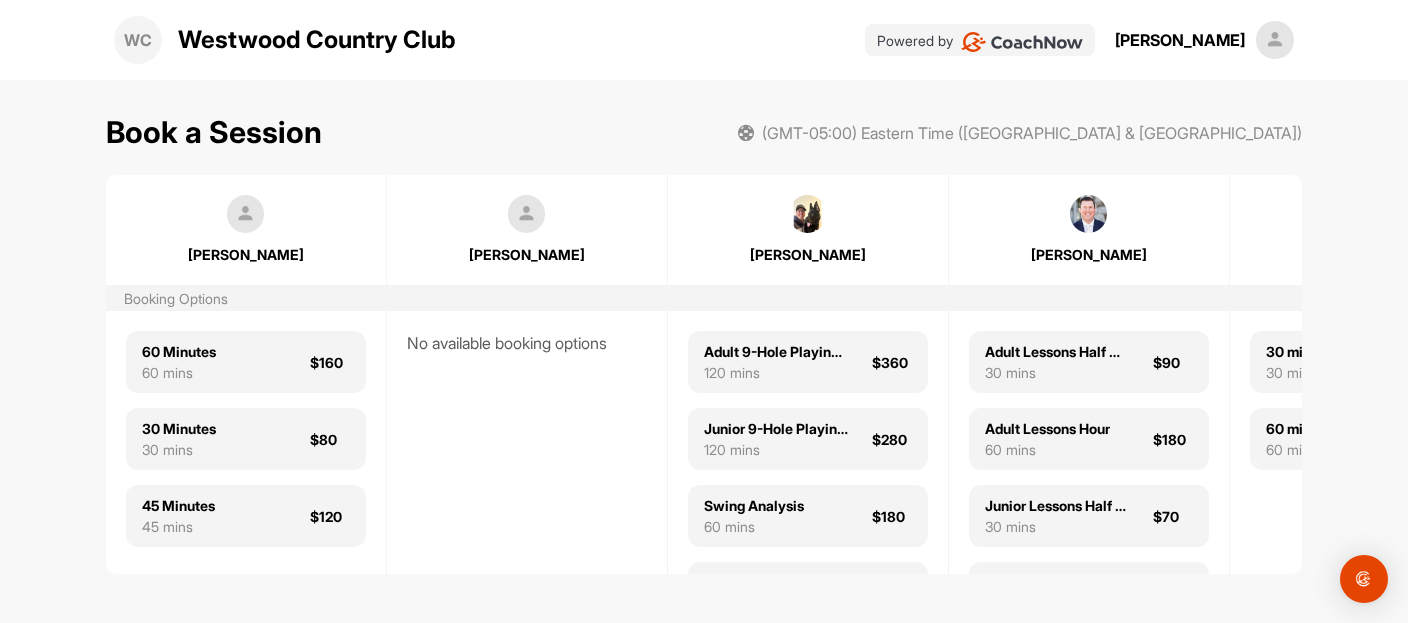 scroll, scrollTop: 0, scrollLeft: 0, axis: both 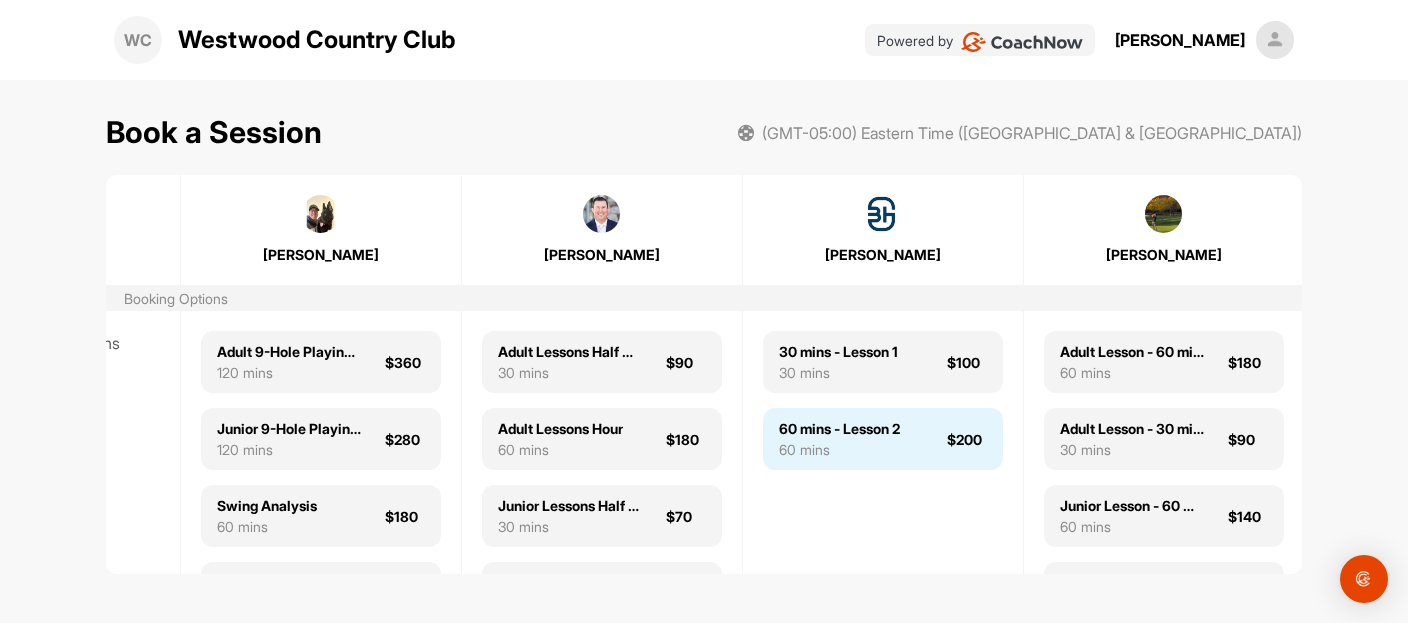 click on "60 mins - Lesson 2" at bounding box center [839, 428] 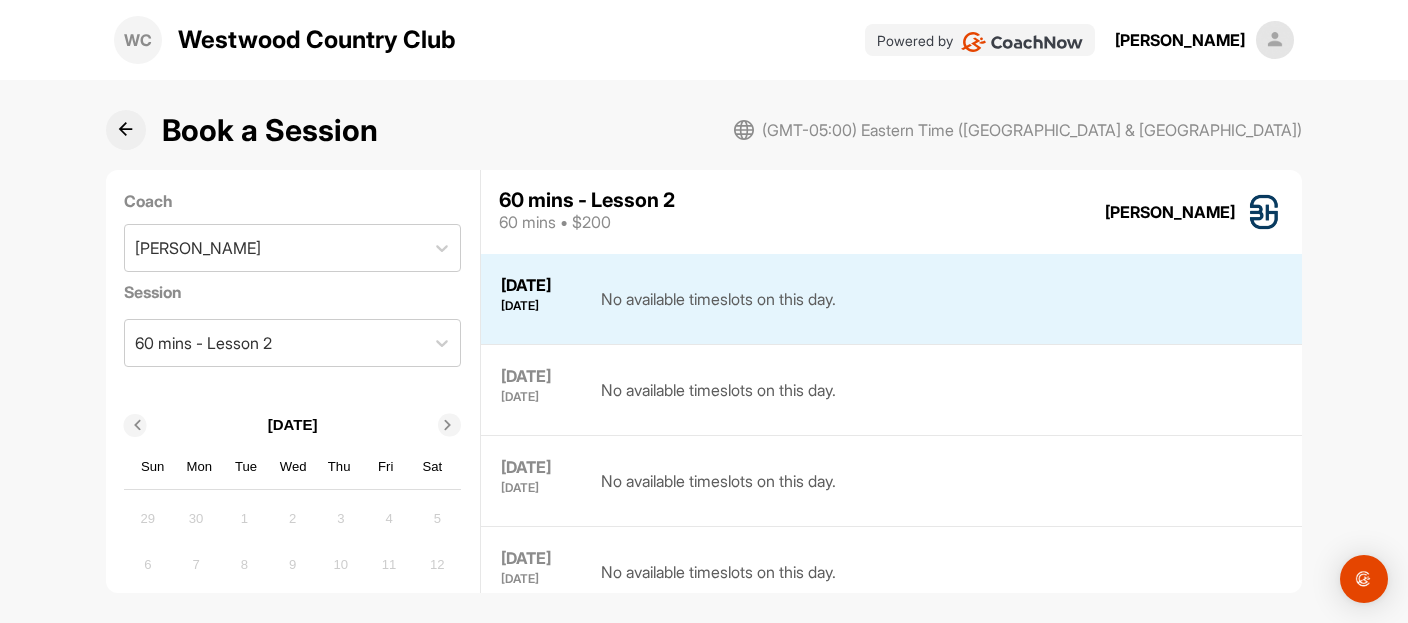 scroll, scrollTop: 0, scrollLeft: 0, axis: both 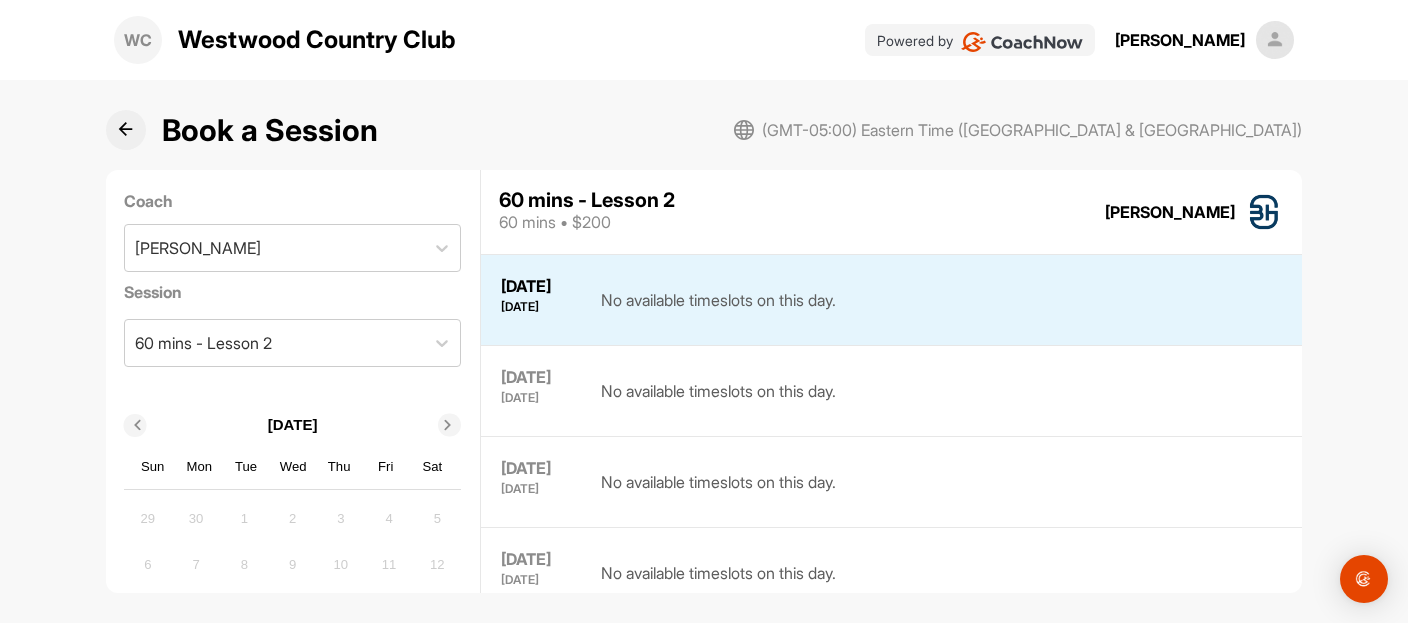 click at bounding box center (448, 426) 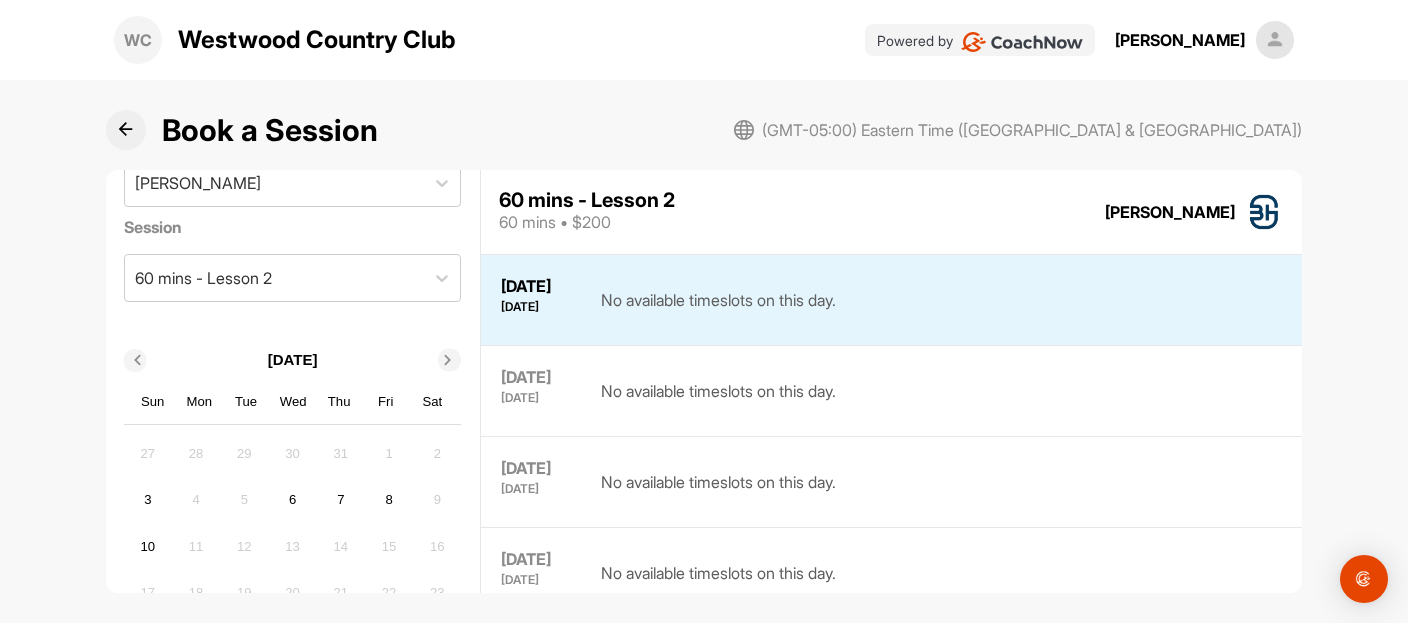 scroll, scrollTop: 100, scrollLeft: 0, axis: vertical 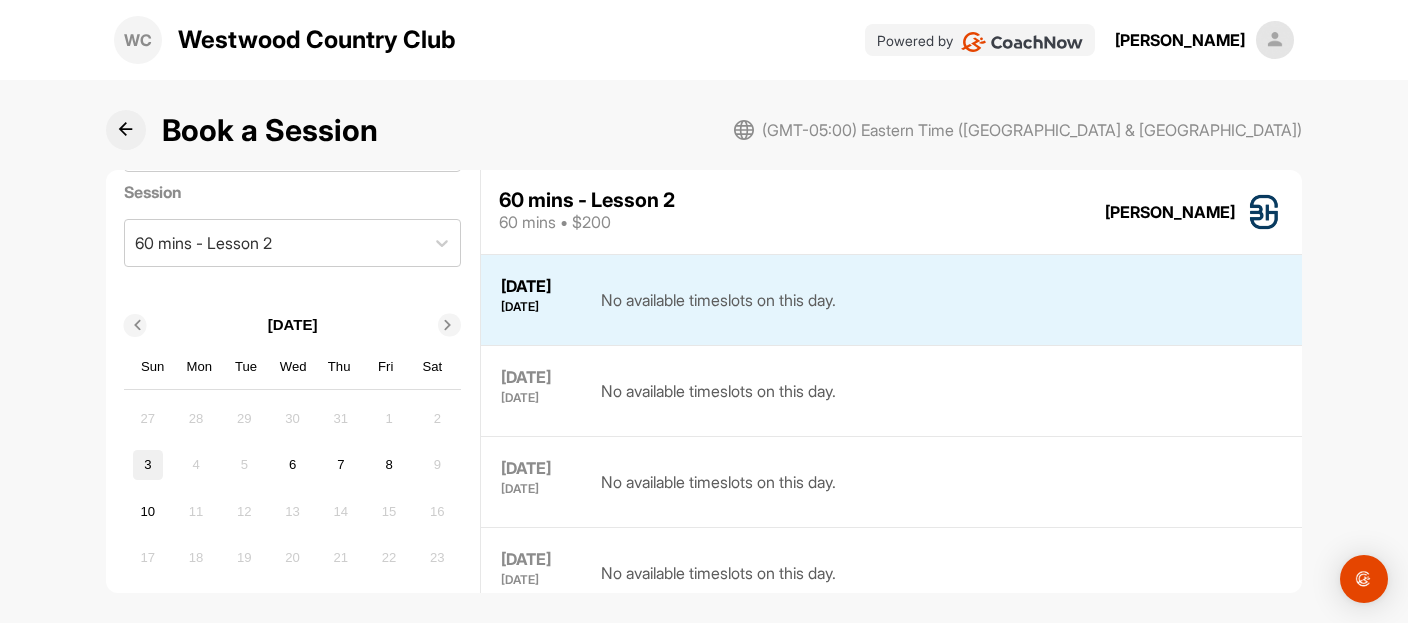 click on "3" at bounding box center (148, 465) 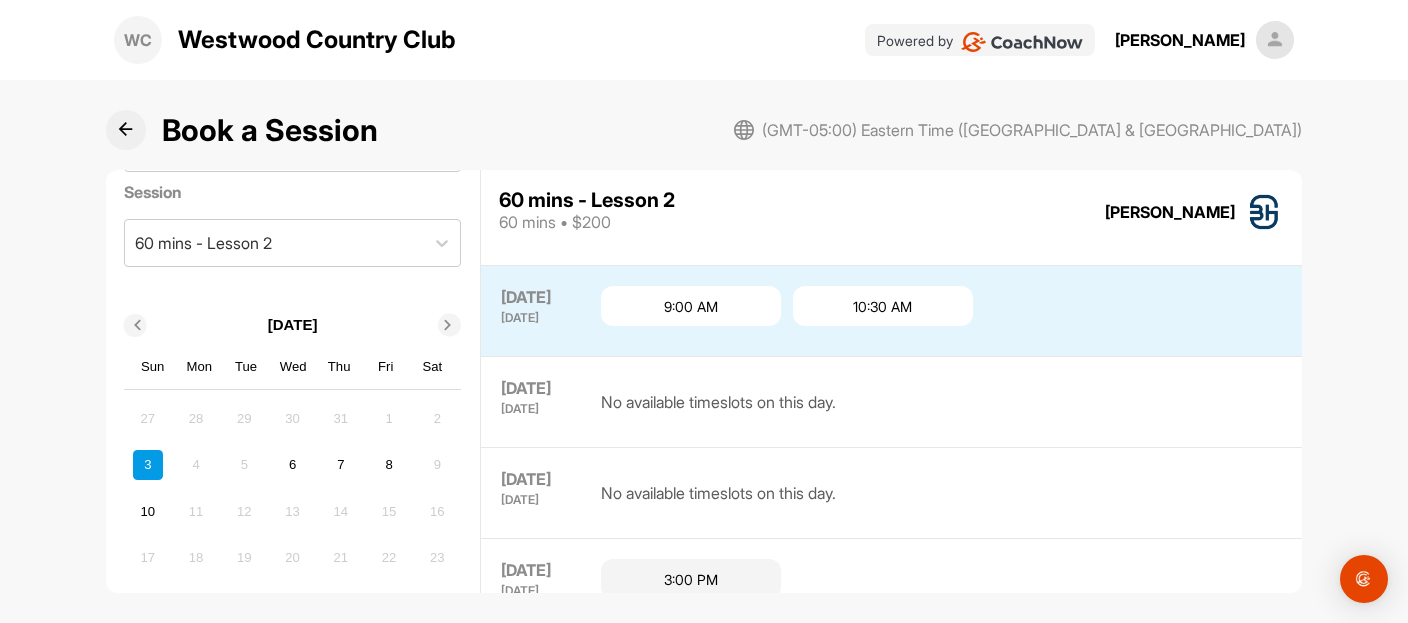 scroll, scrollTop: 908, scrollLeft: 0, axis: vertical 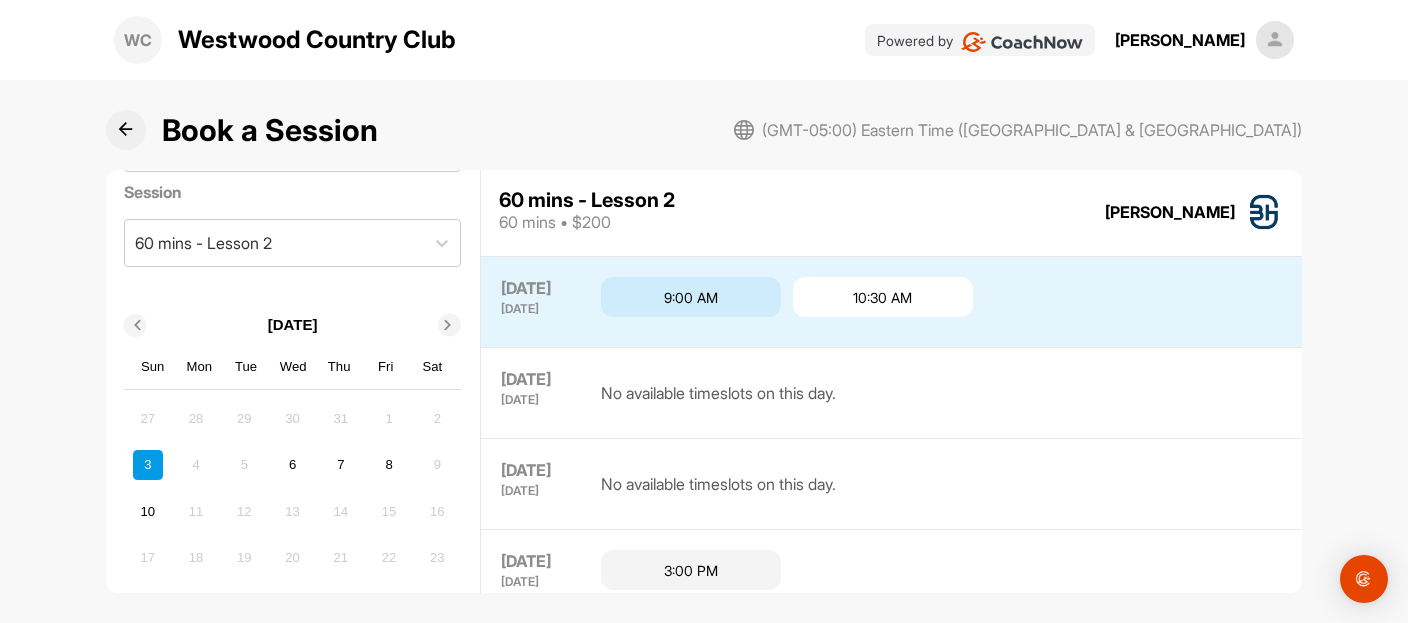 click on "9:00 AM" at bounding box center [691, 297] 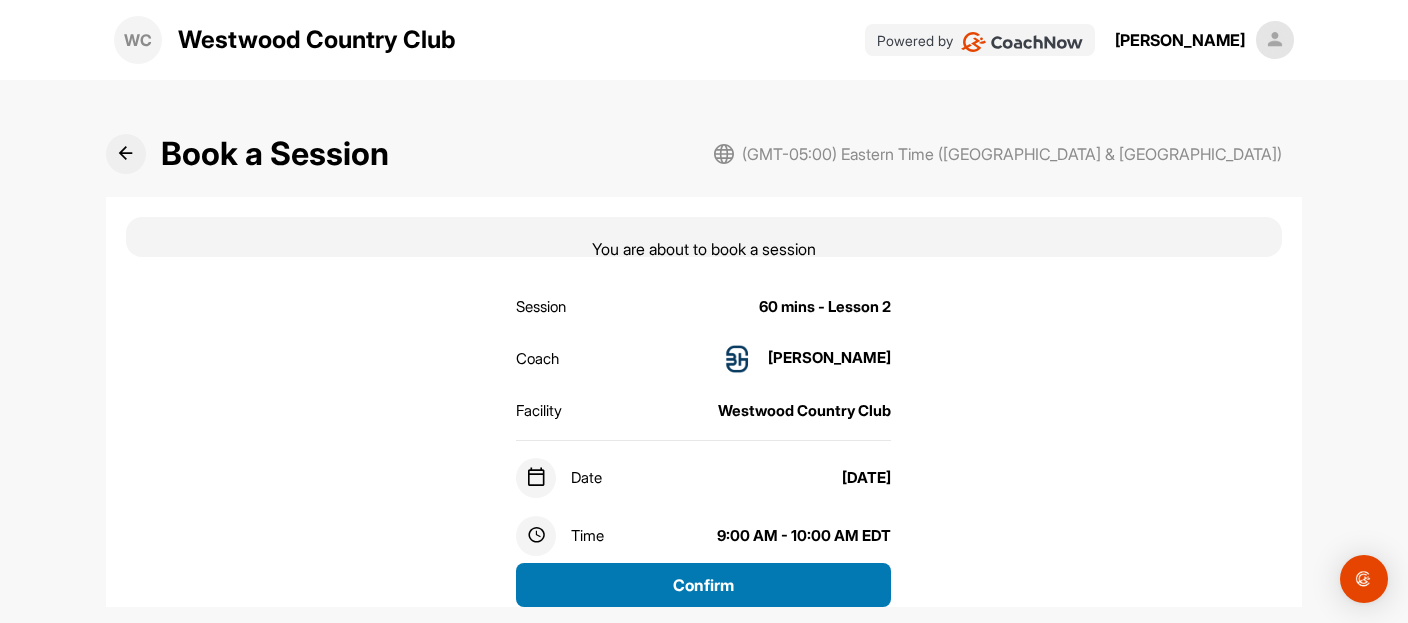 click on "Confirm" at bounding box center [703, 585] 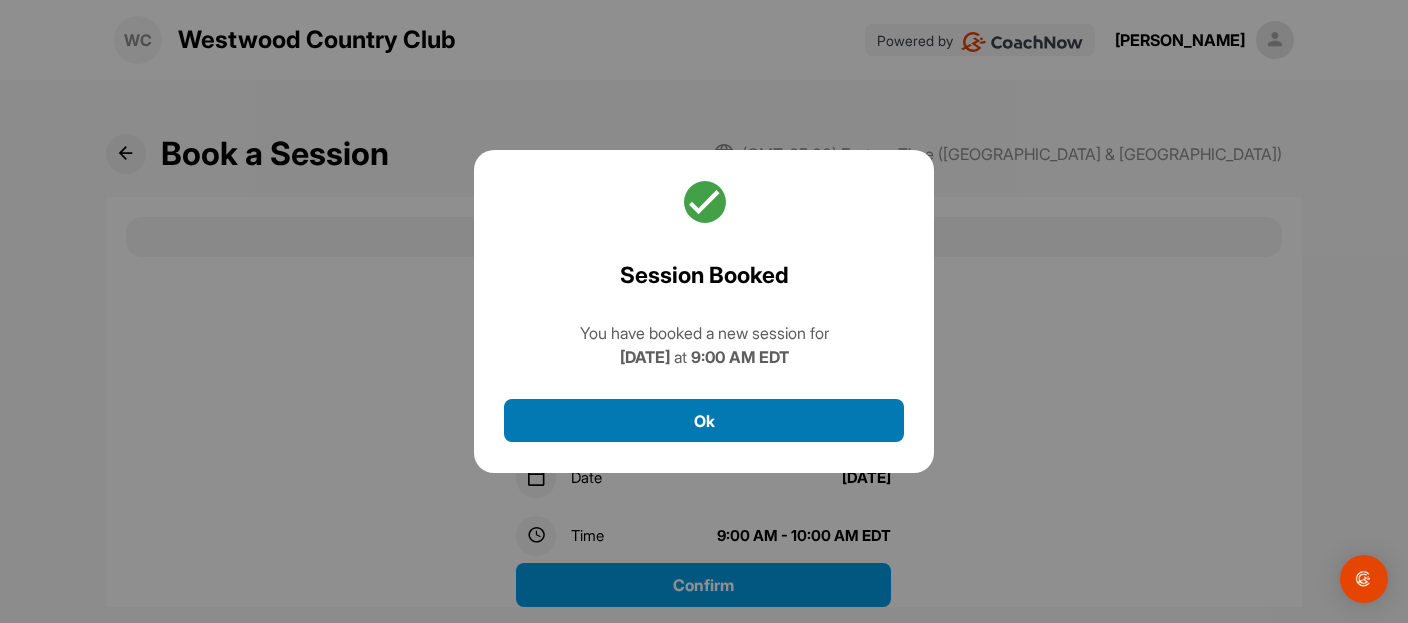 click on "Ok" at bounding box center (704, 420) 